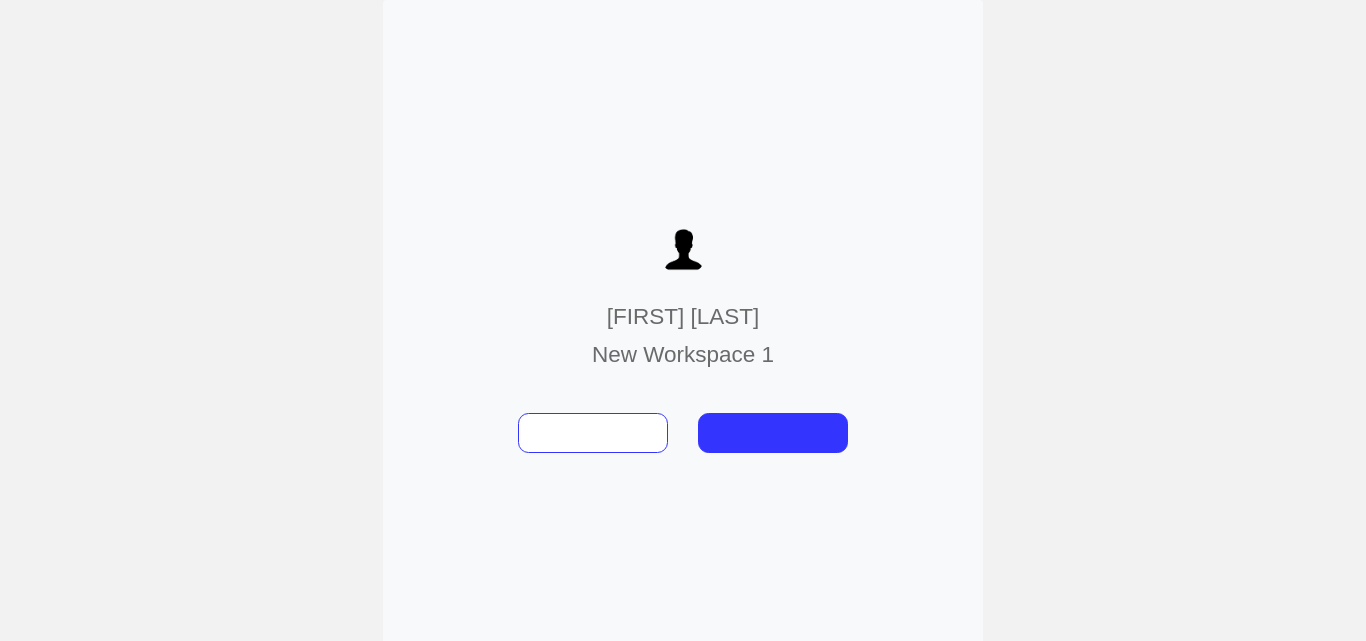 scroll, scrollTop: 0, scrollLeft: 0, axis: both 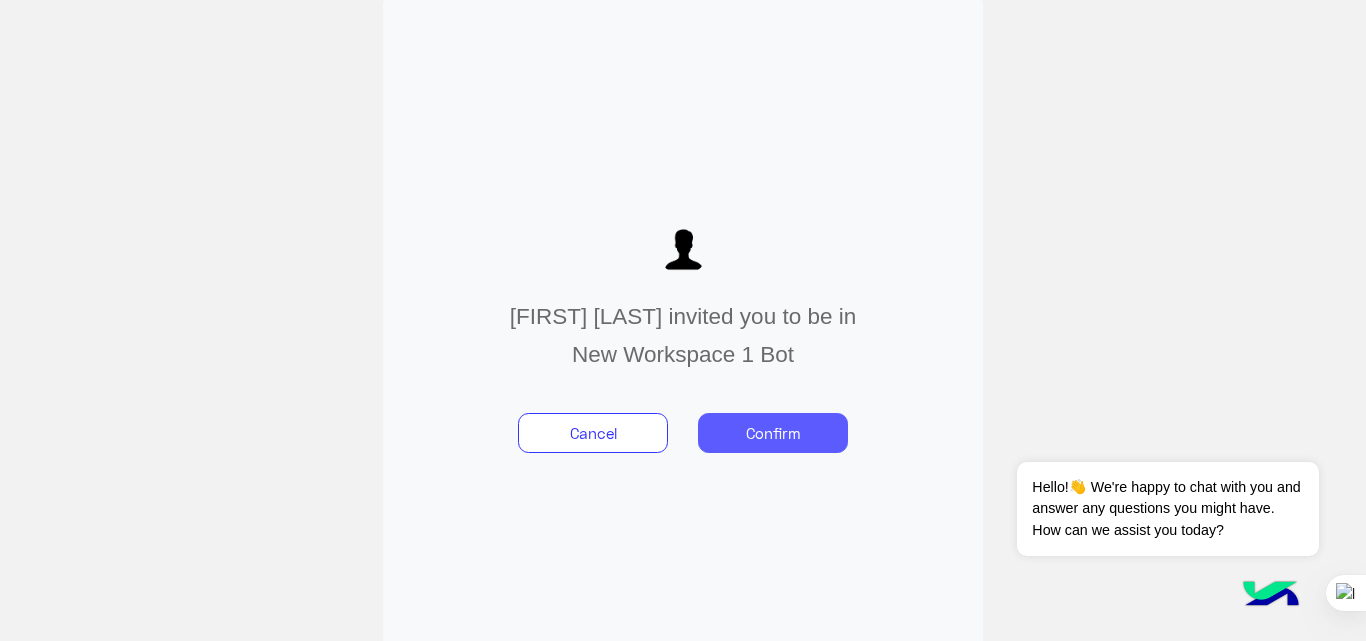 click on "Confirm" 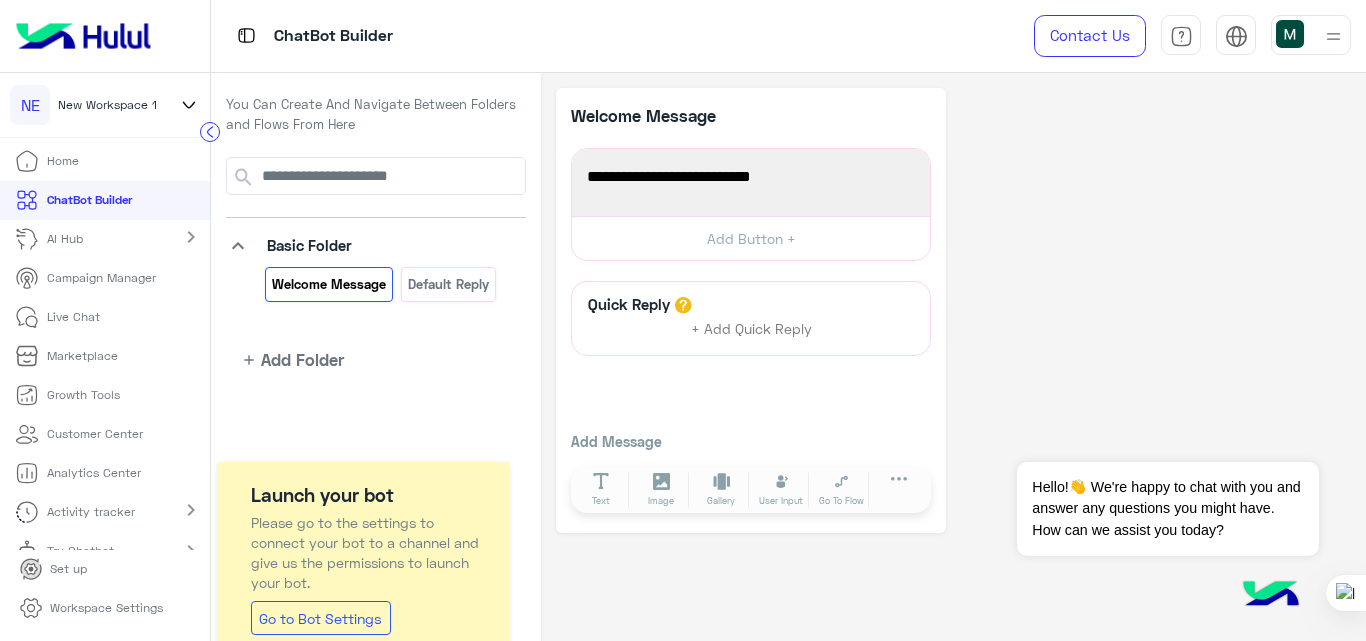 scroll, scrollTop: 25, scrollLeft: 0, axis: vertical 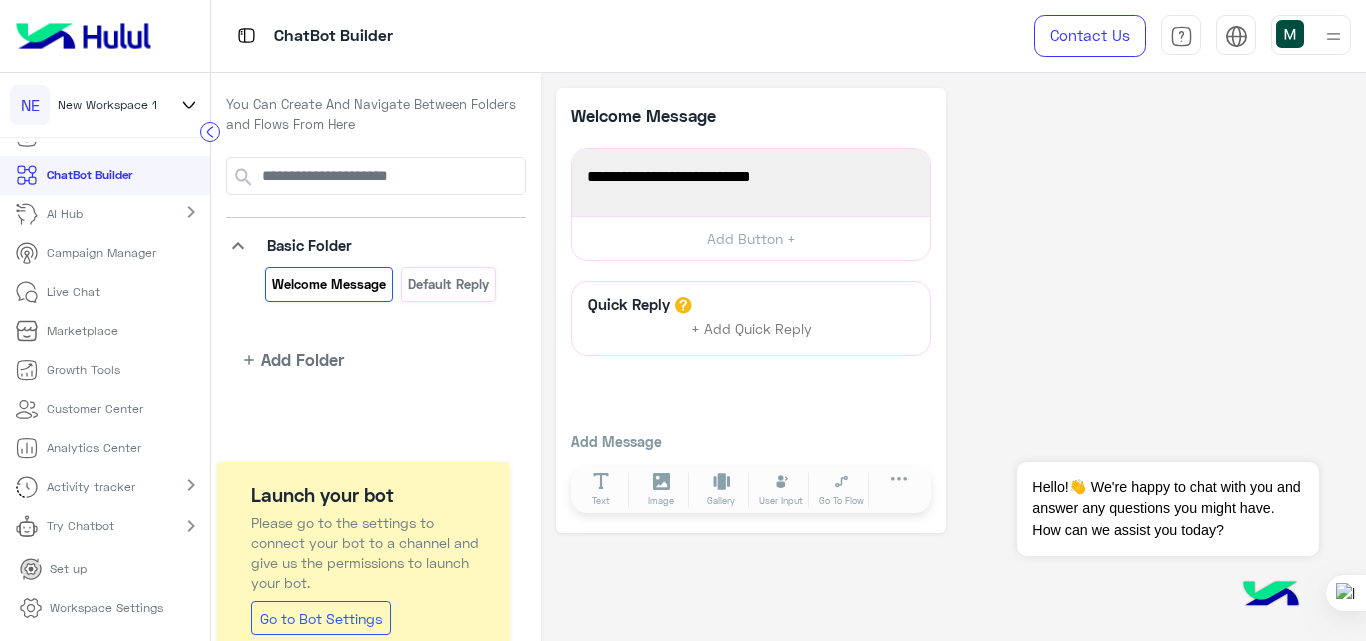 click on "Workspace Settings" at bounding box center [106, 608] 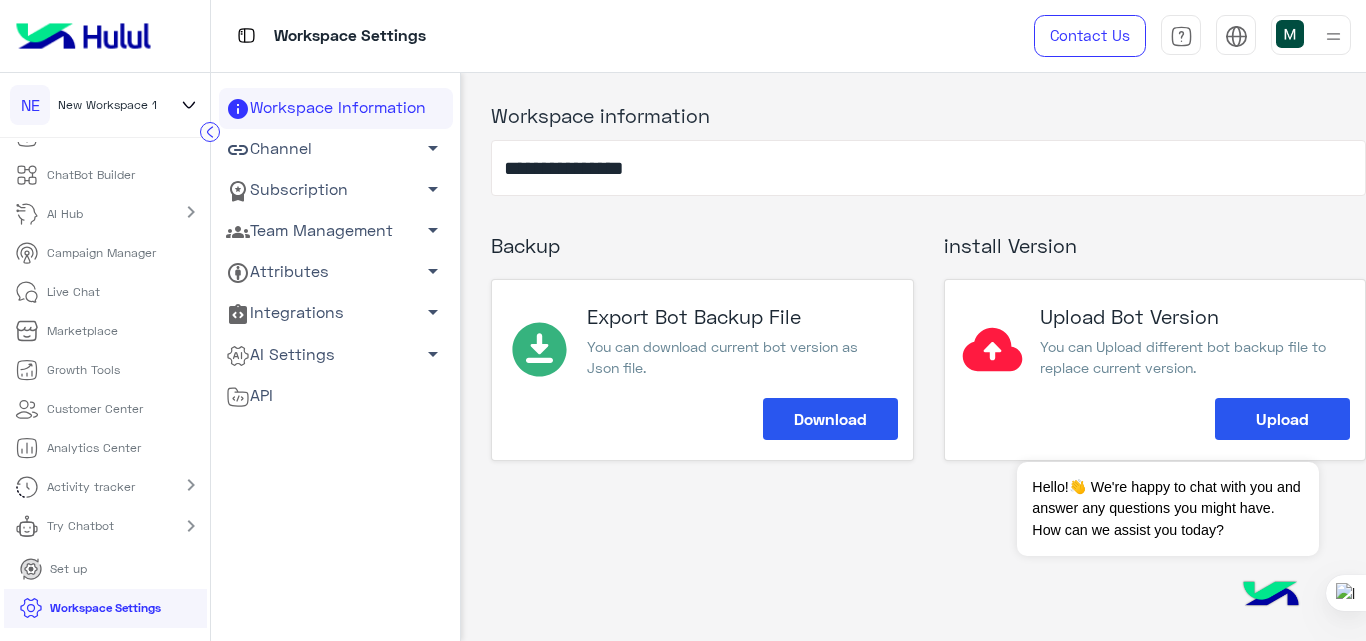 click on "Subscription   arrow_drop_down" 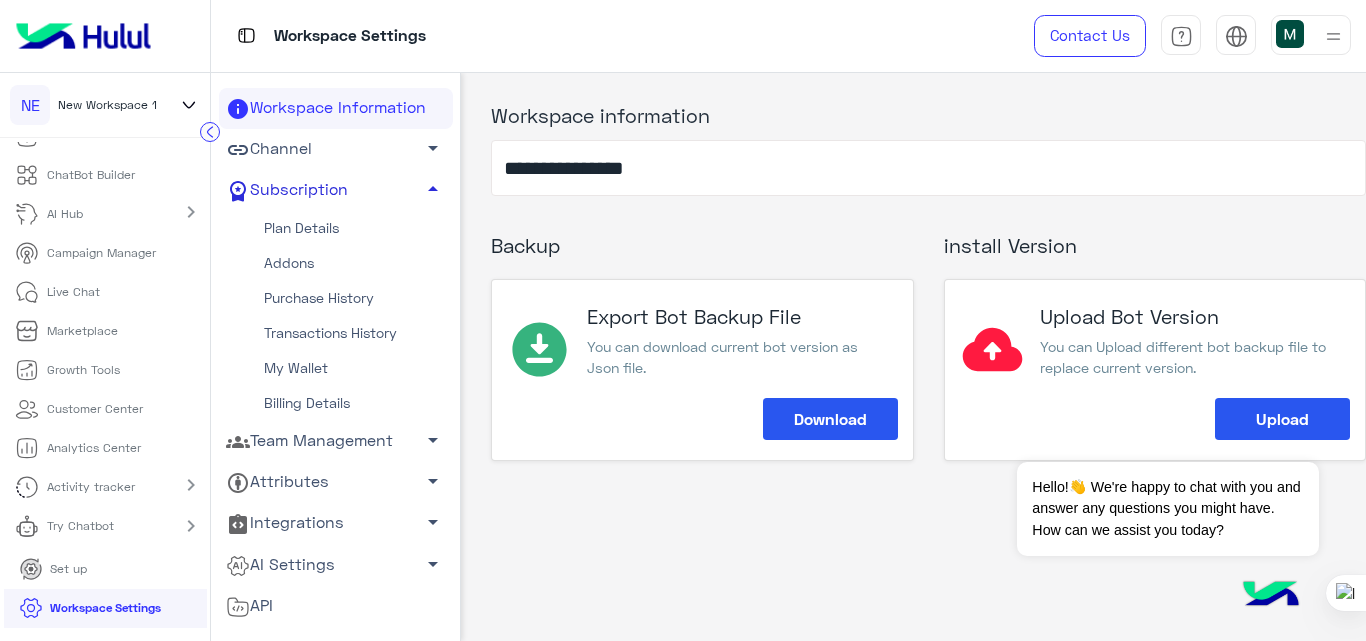 click on "Subscription   arrow_drop_up" 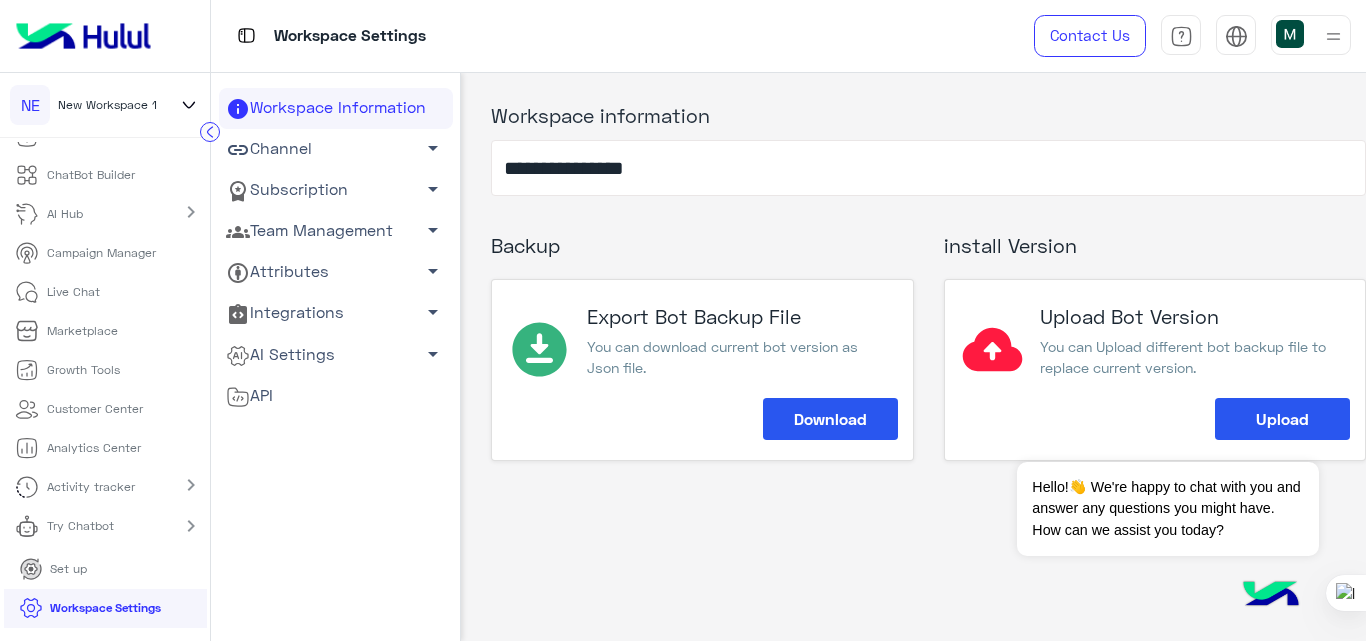 click on "Channel   arrow_drop_down" 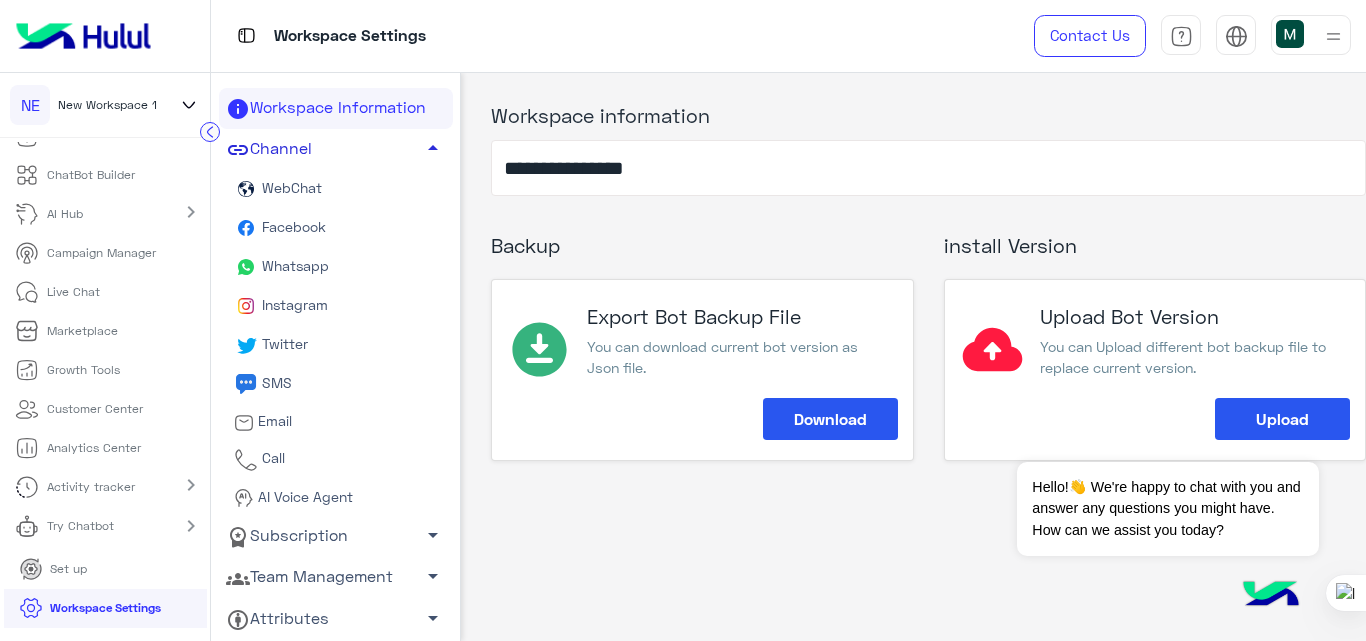 click on "Channel   arrow_drop_up" 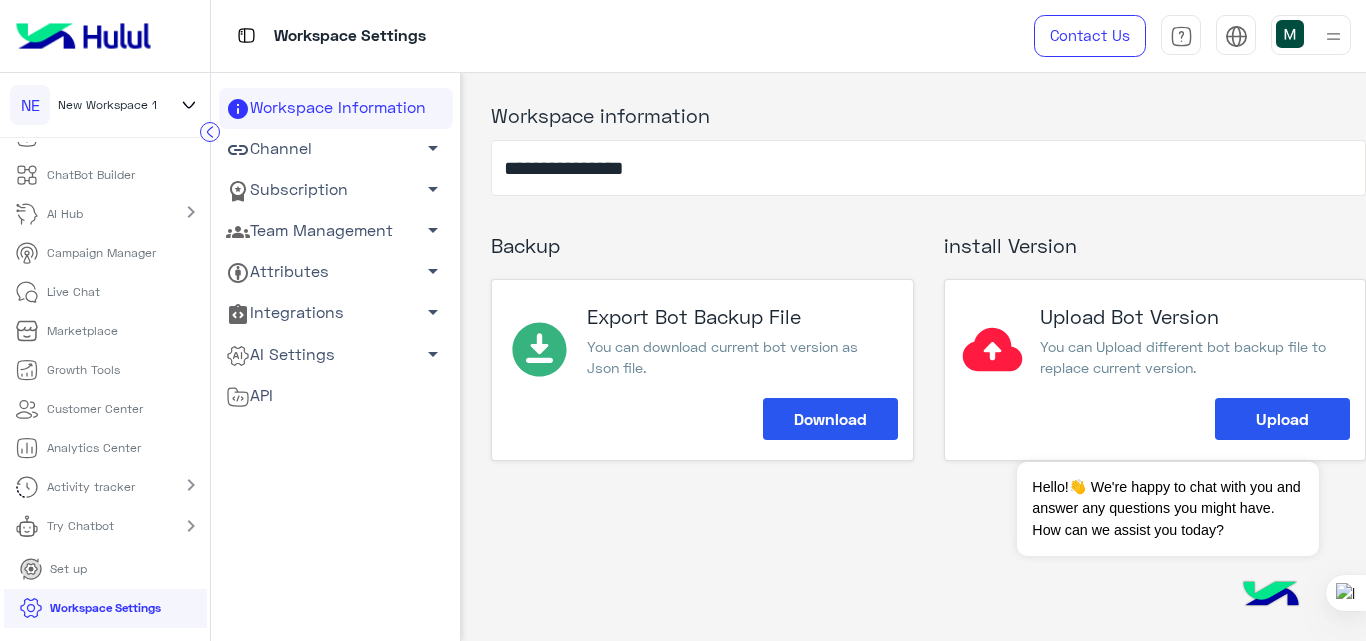 scroll, scrollTop: 0, scrollLeft: 0, axis: both 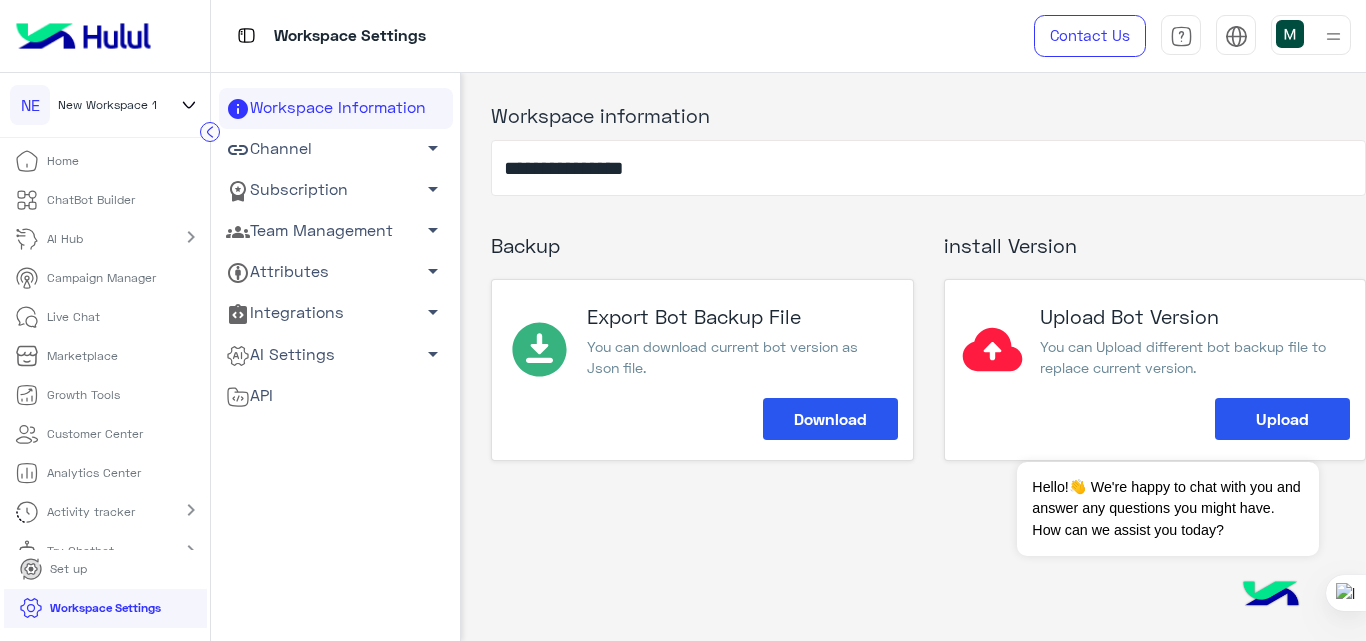 click on "**********" 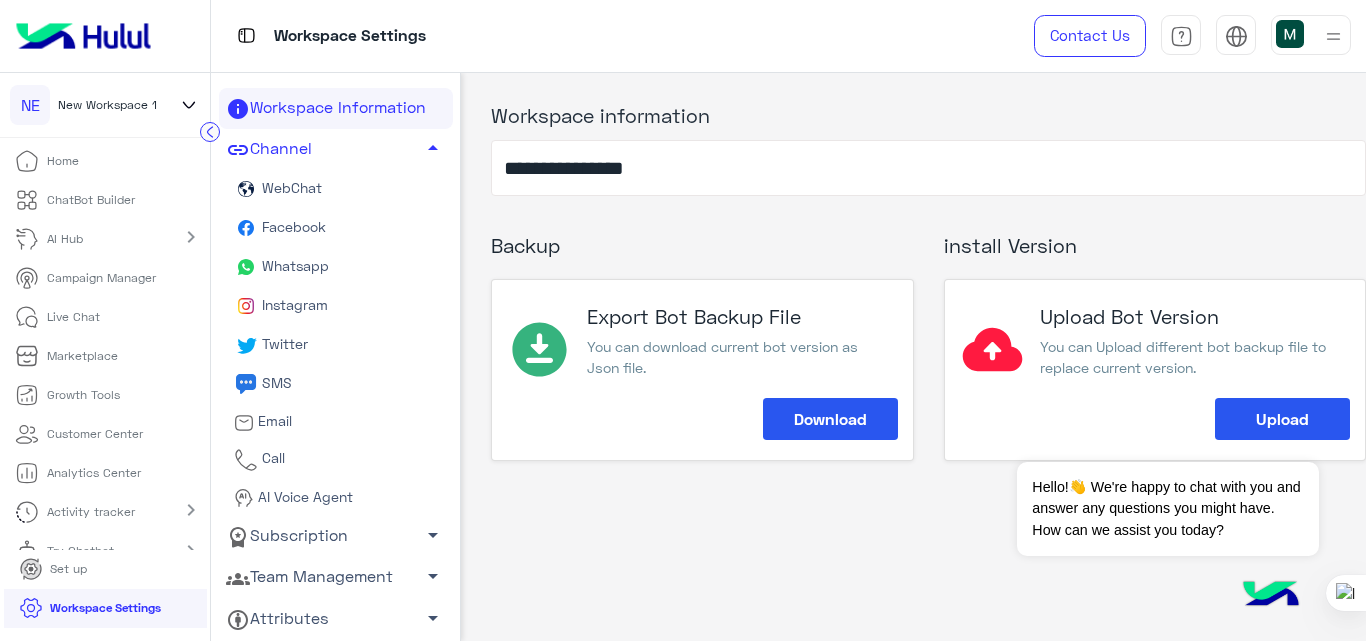 click on "Whatsapp" 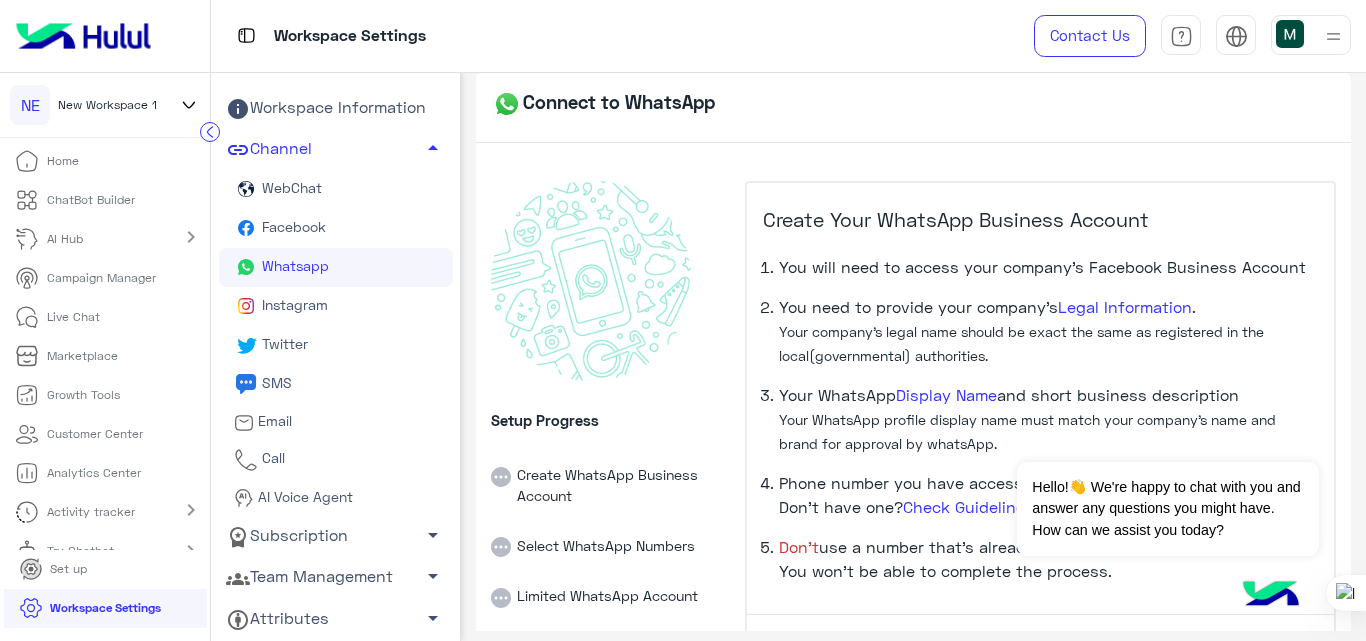 scroll, scrollTop: 138, scrollLeft: 0, axis: vertical 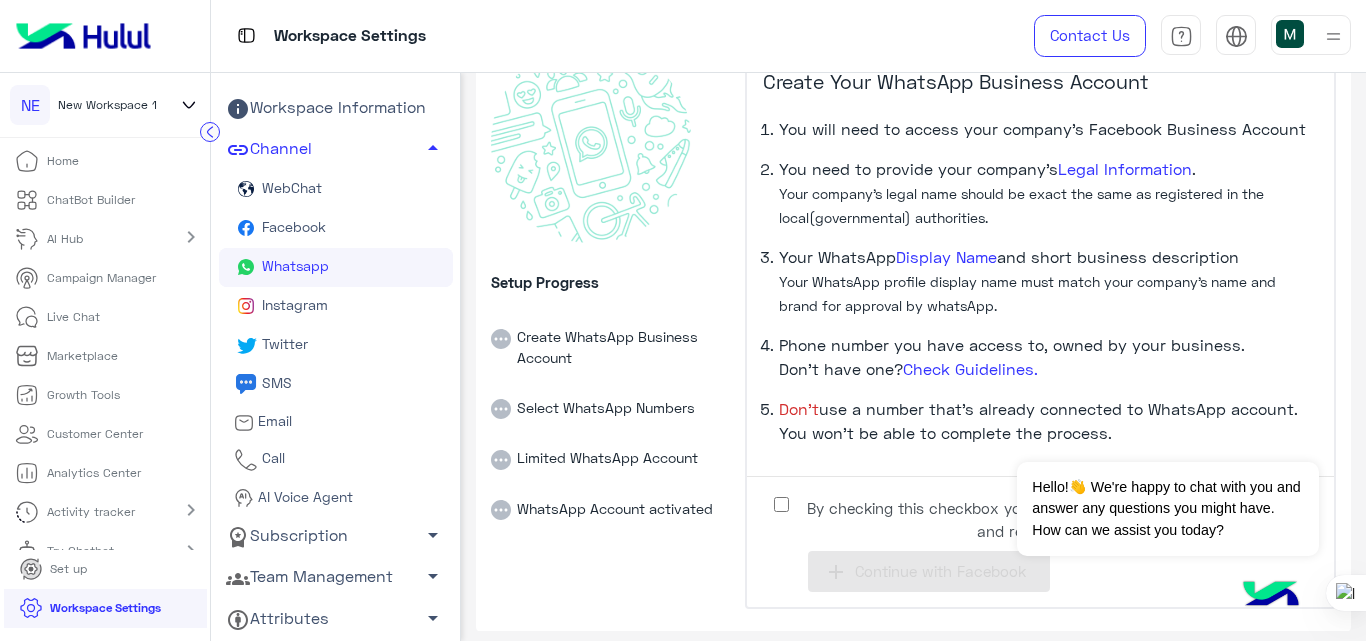click on "By checking this checkbox you are fully aware on the previous points and ready to proceed." at bounding box center [1055, 519] 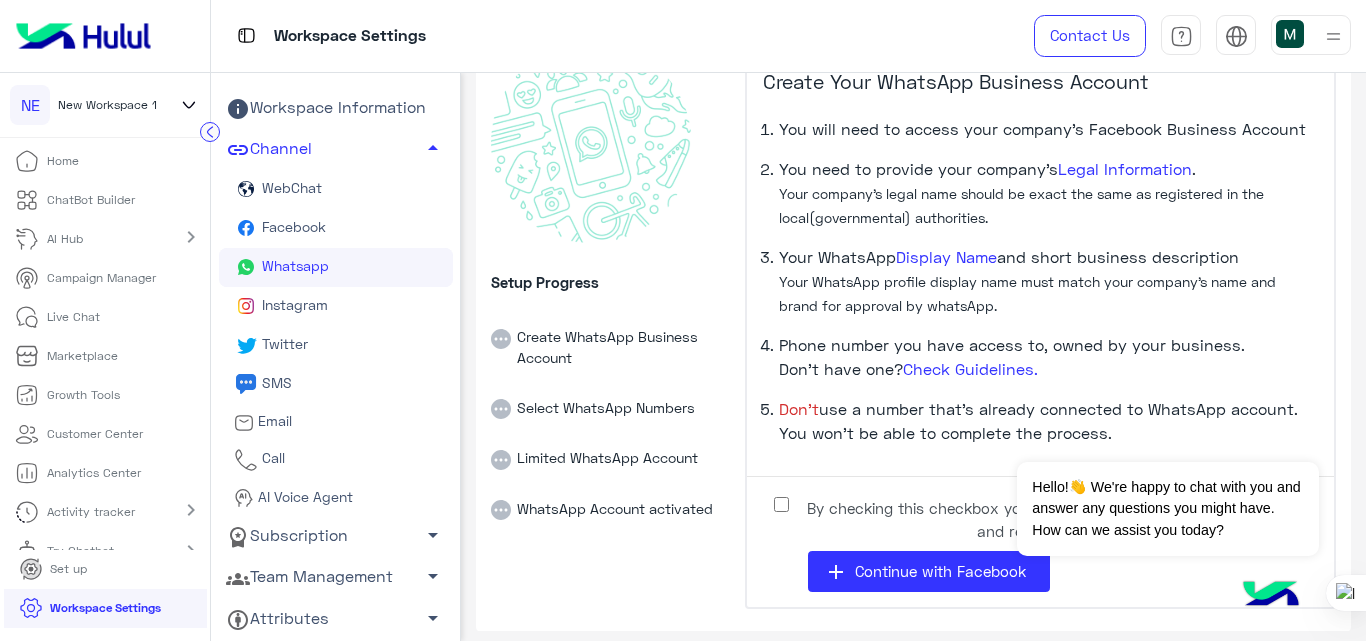 click on "By checking this checkbox you are fully aware on the previous points and ready to proceed." at bounding box center [1055, 519] 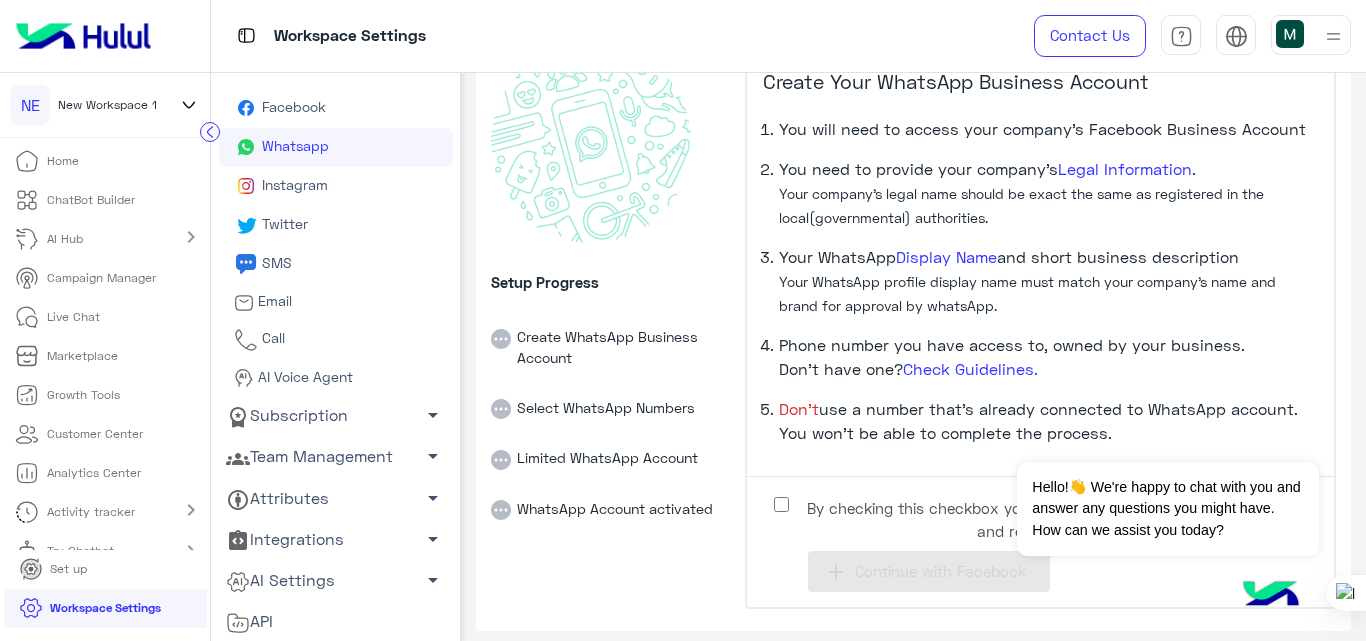 scroll, scrollTop: 123, scrollLeft: 0, axis: vertical 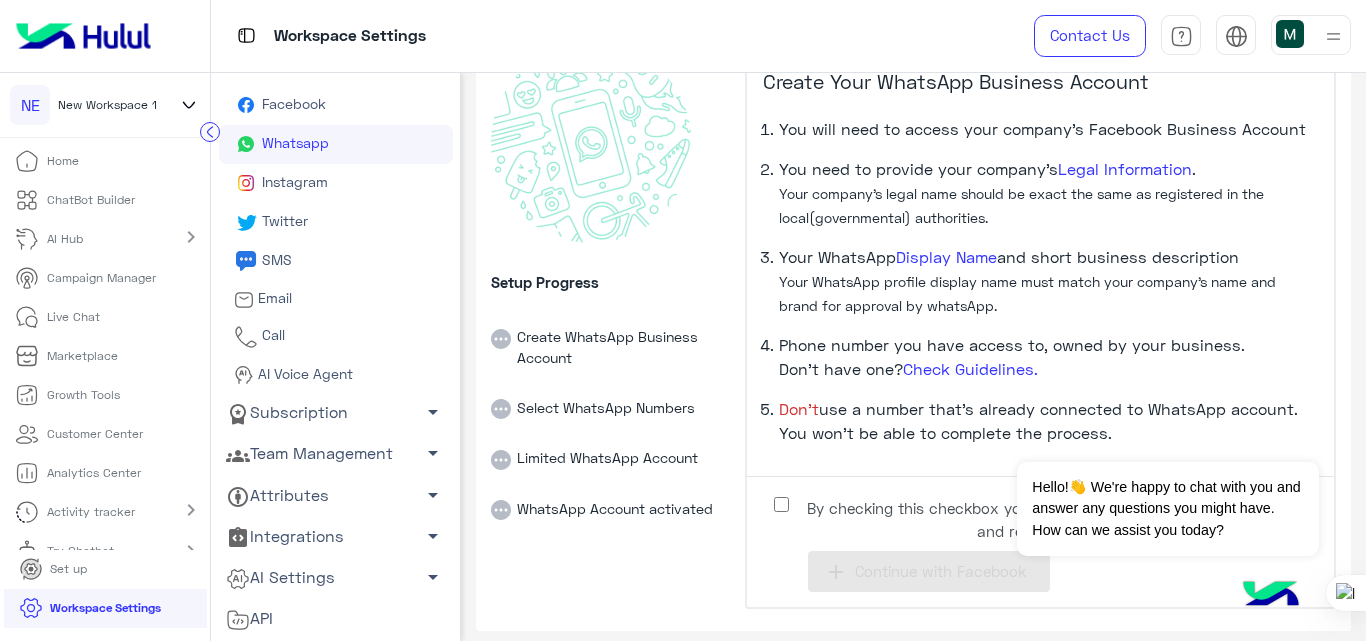 click on "By checking this checkbox you are fully aware on the previous points and ready to proceed." at bounding box center (1055, 519) 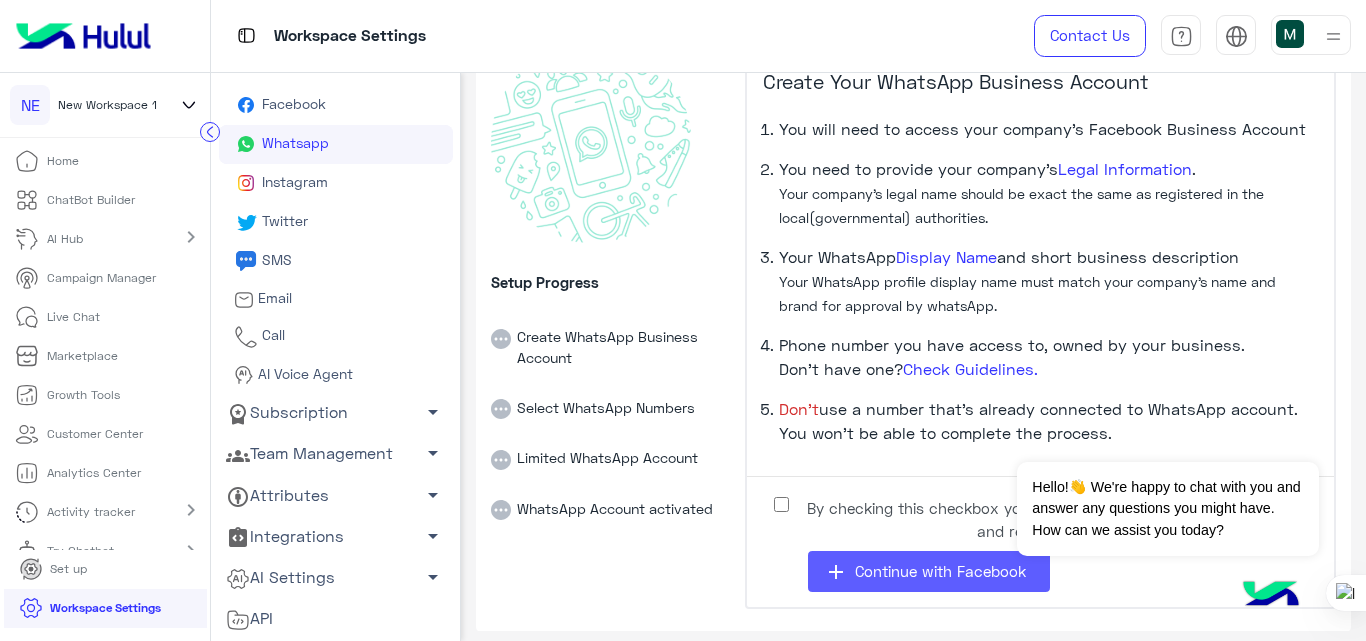 click on "Continue with Facebook" at bounding box center [940, 571] 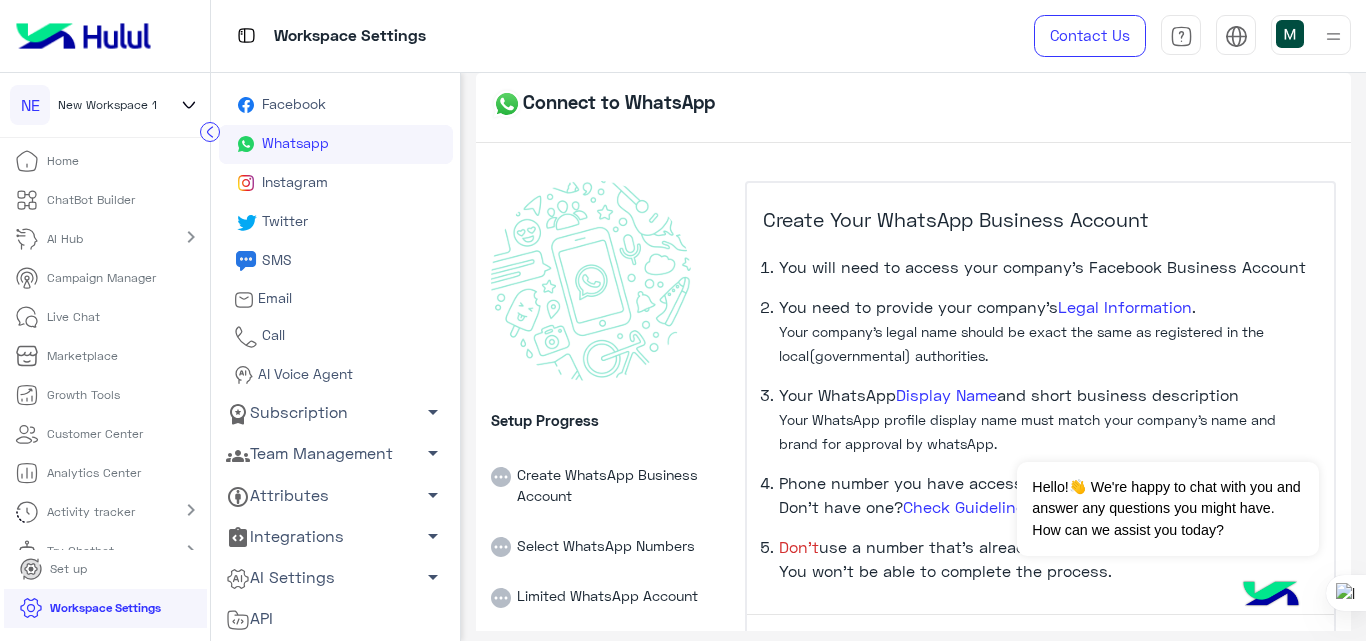 scroll, scrollTop: 0, scrollLeft: 0, axis: both 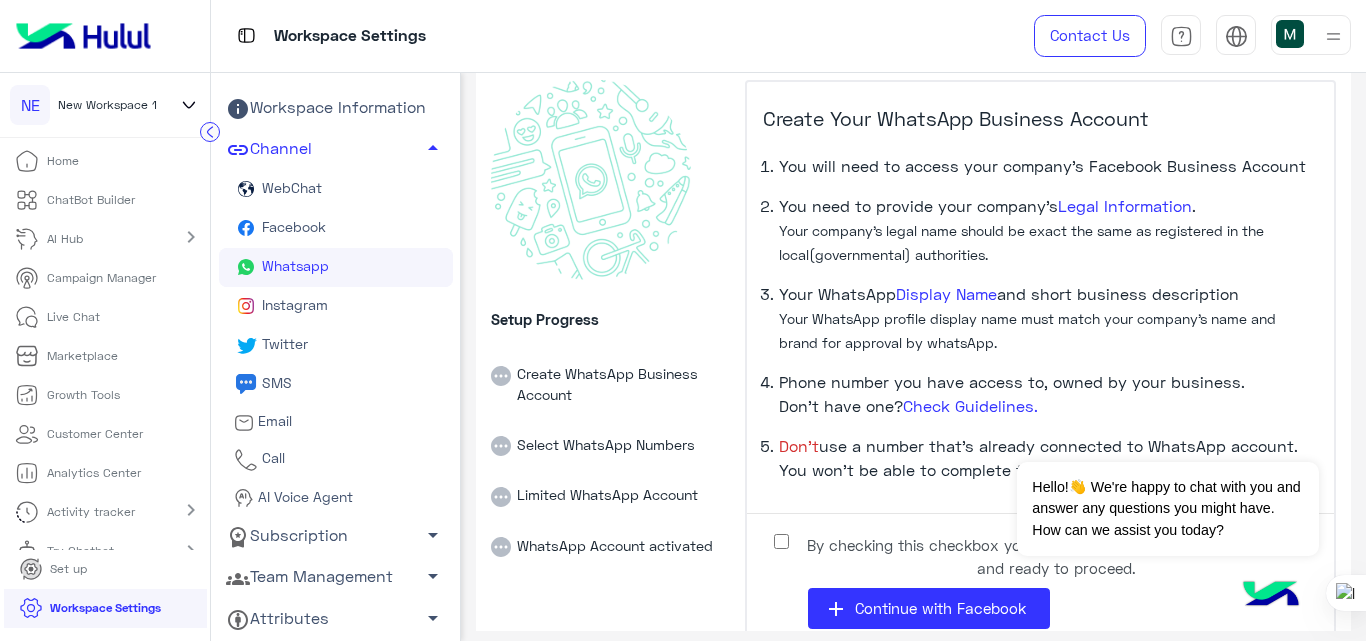 click on "Instagram" 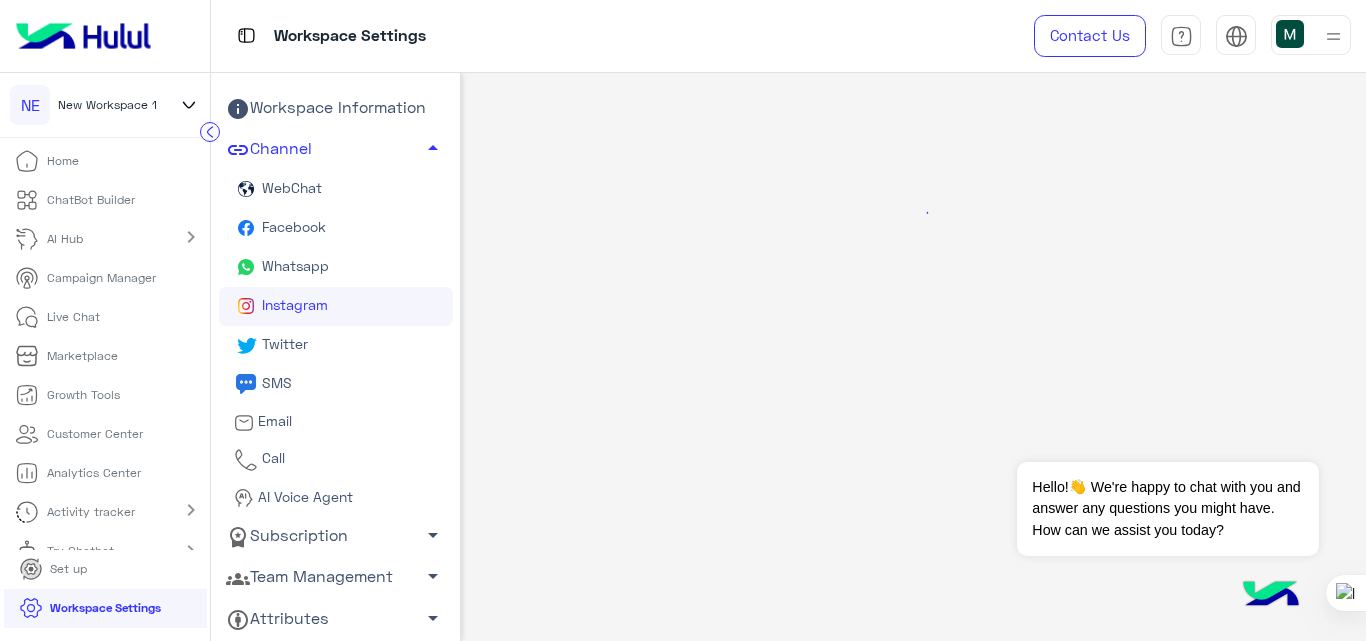 scroll, scrollTop: 0, scrollLeft: 0, axis: both 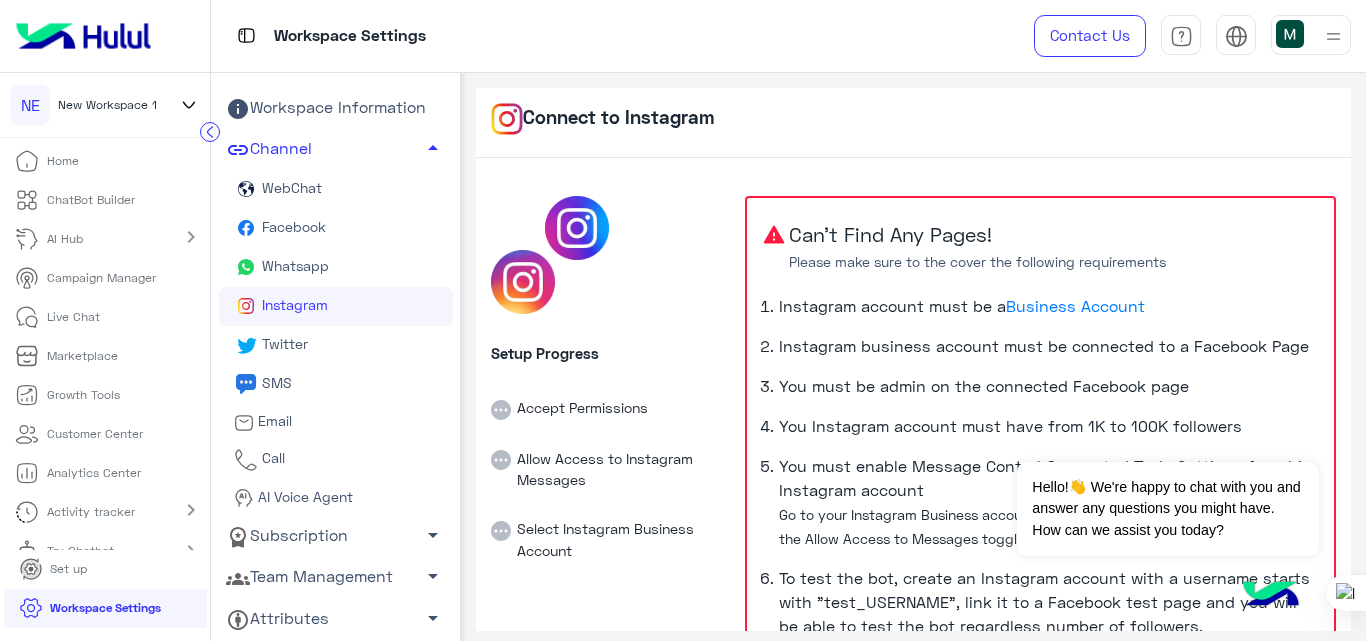 click on "Whatsapp" 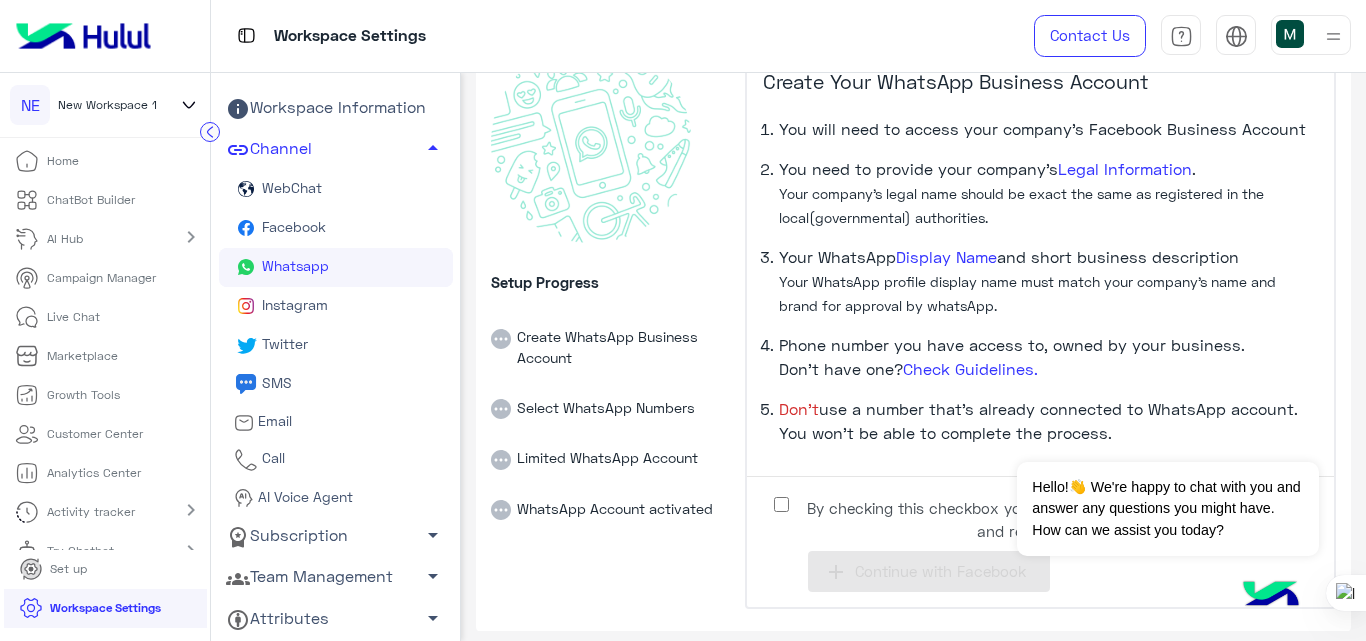 scroll, scrollTop: 0, scrollLeft: 0, axis: both 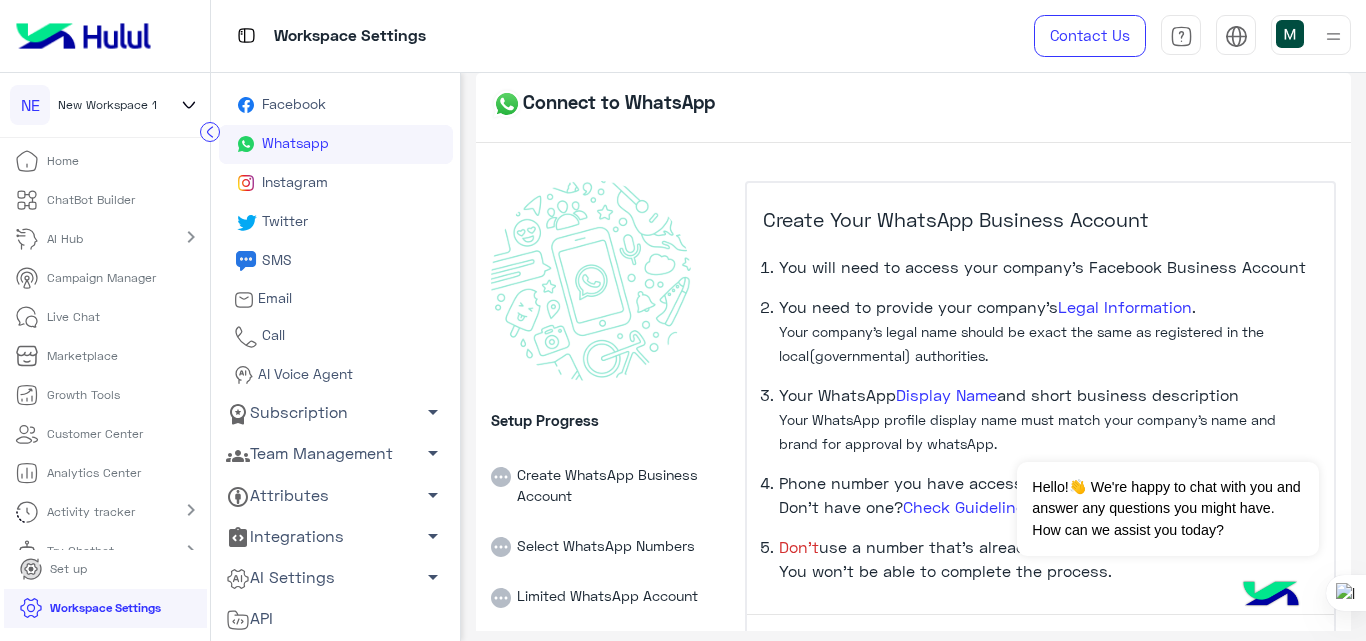 click on "ChatBot Builder" at bounding box center [91, 200] 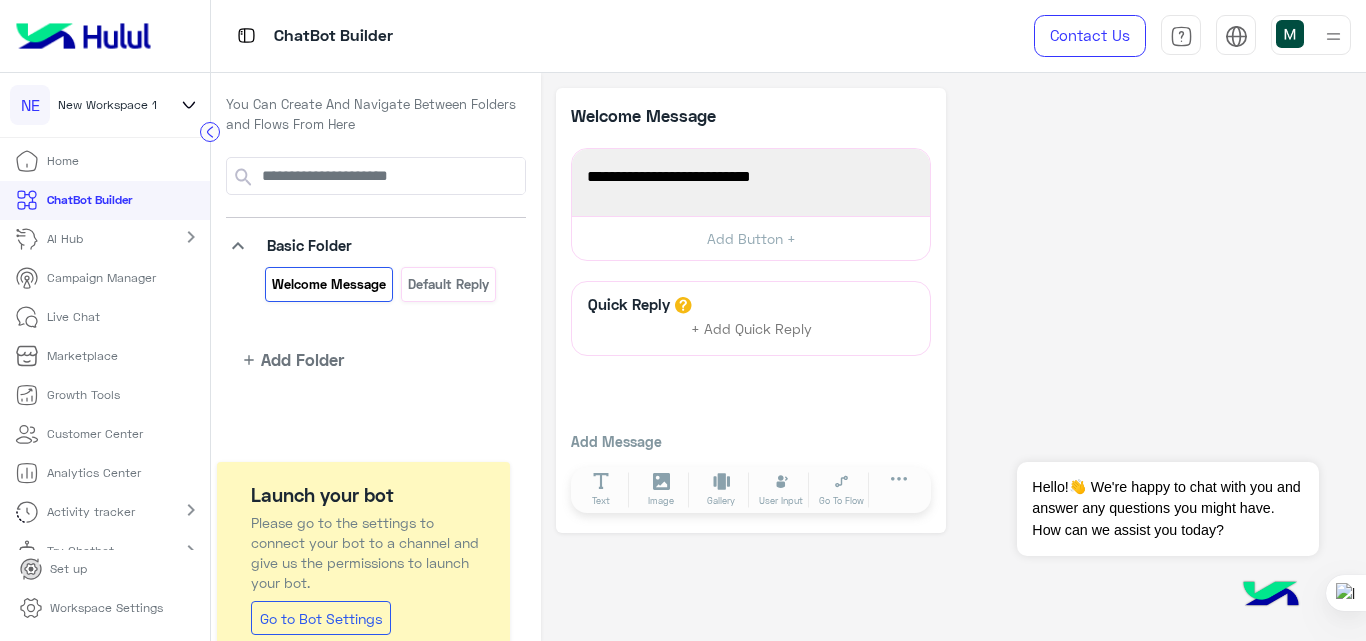 scroll, scrollTop: 25, scrollLeft: 0, axis: vertical 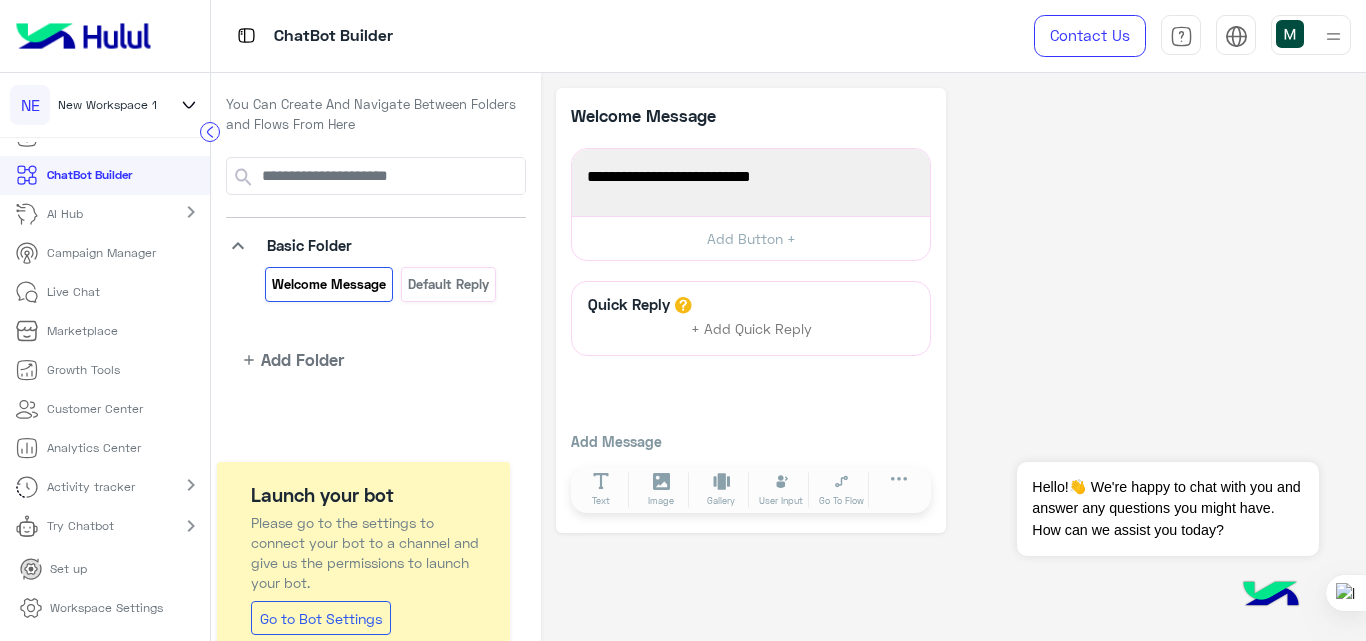 click on "Workspace Settings" at bounding box center (91, 608) 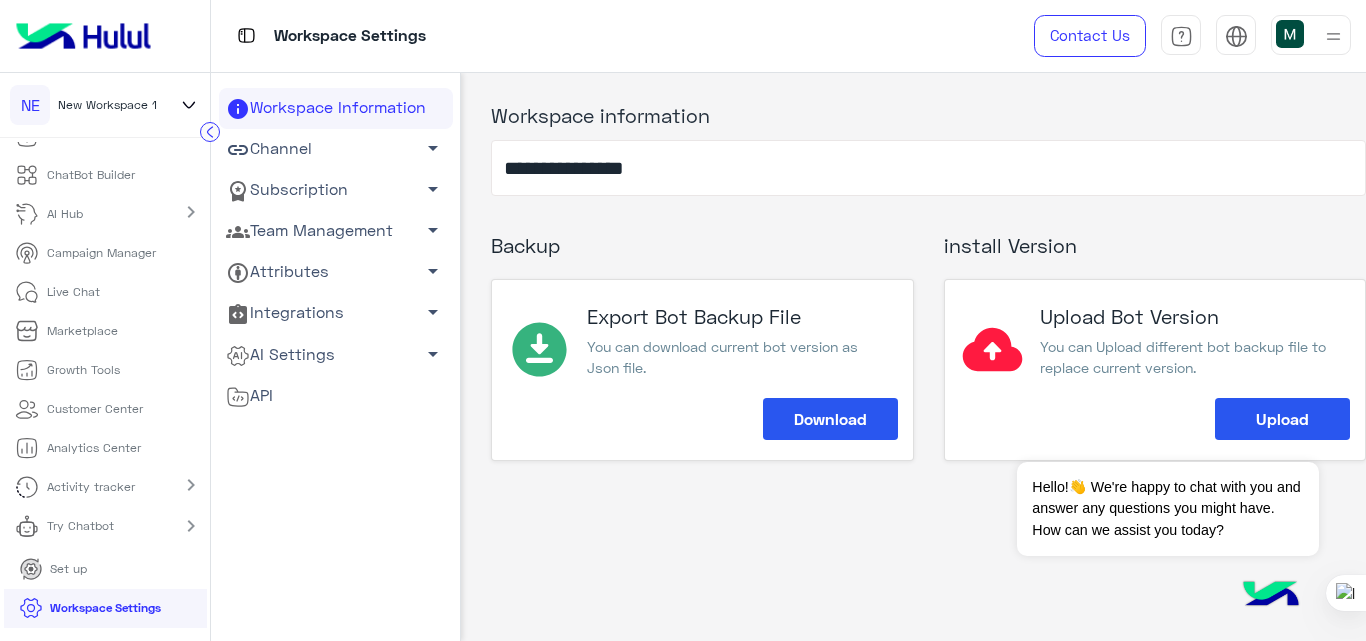 click on "Channel   arrow_drop_down" 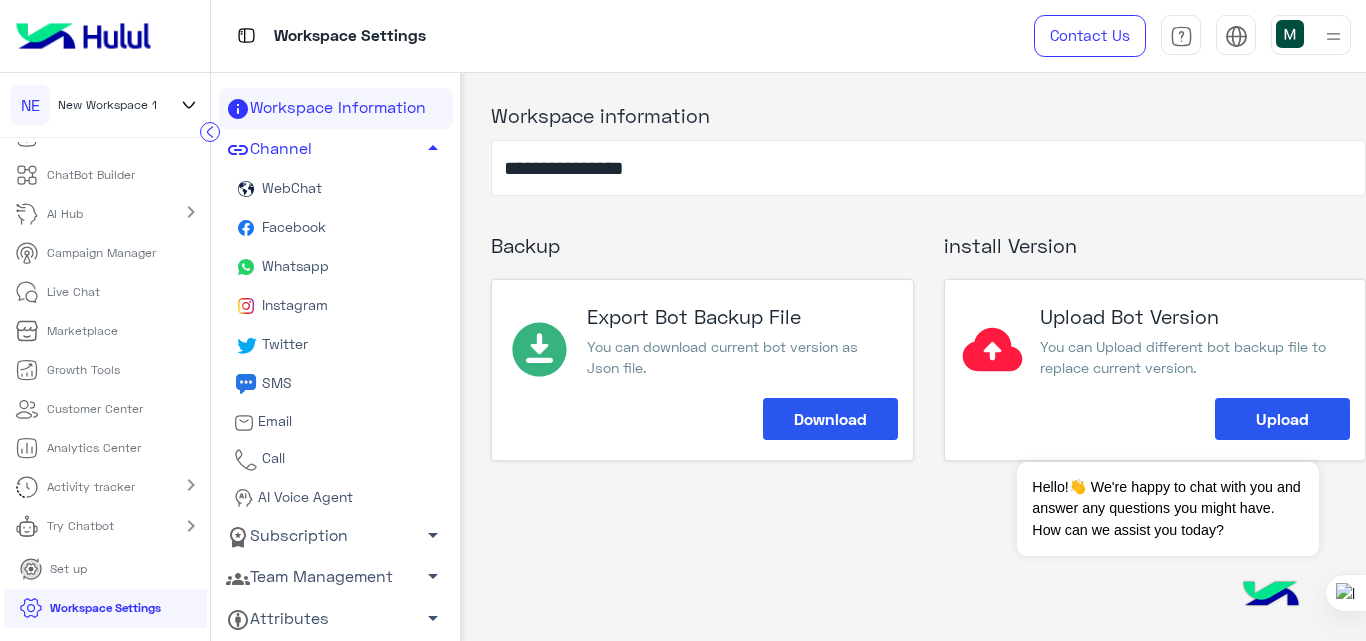 click on "Whatsapp" 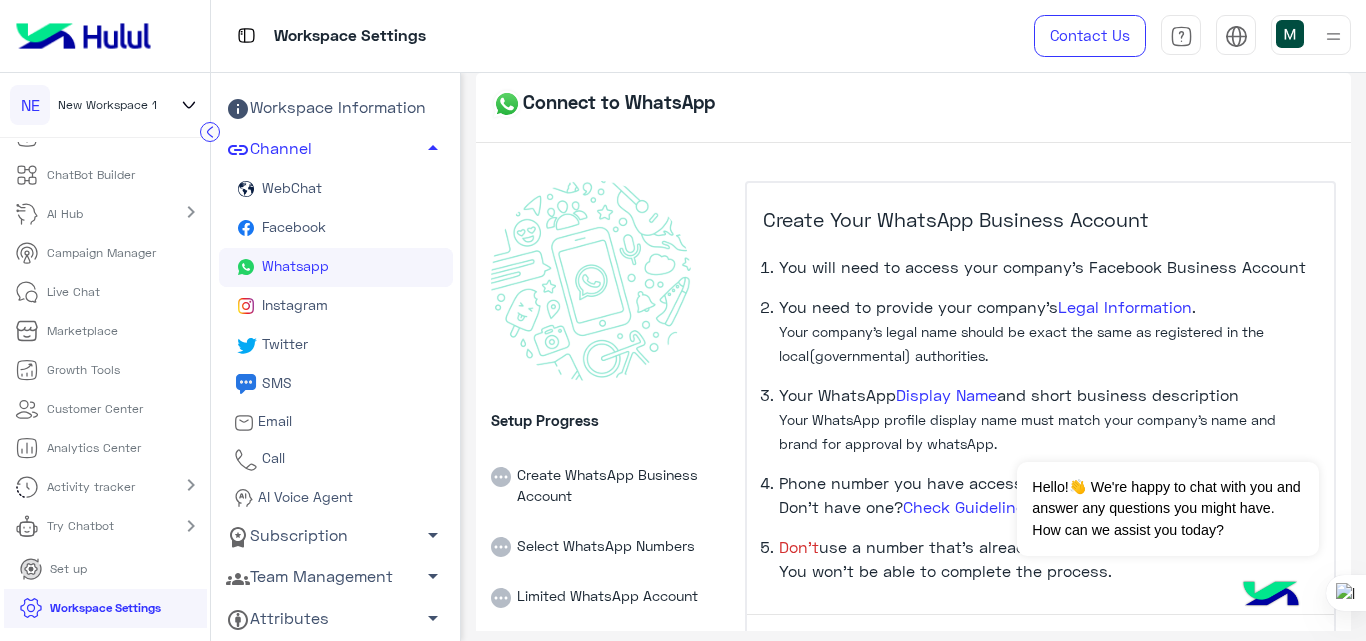 scroll, scrollTop: 138, scrollLeft: 0, axis: vertical 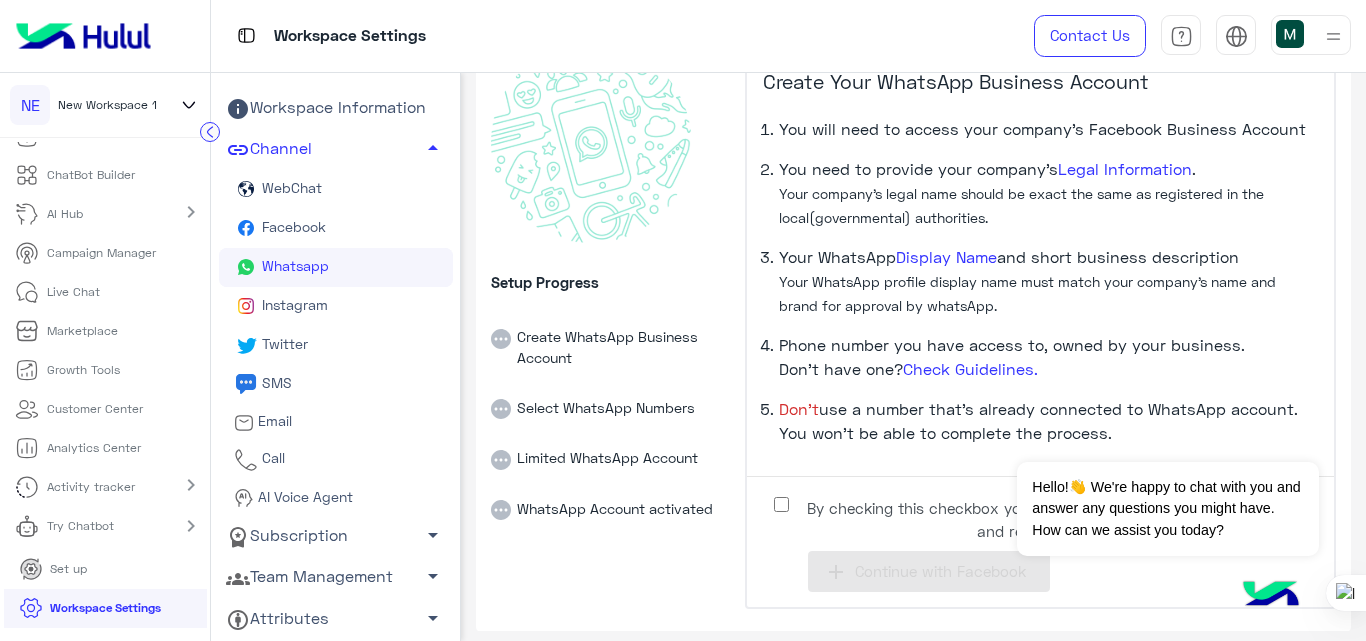 click on "ChatBot Builder" at bounding box center [91, 175] 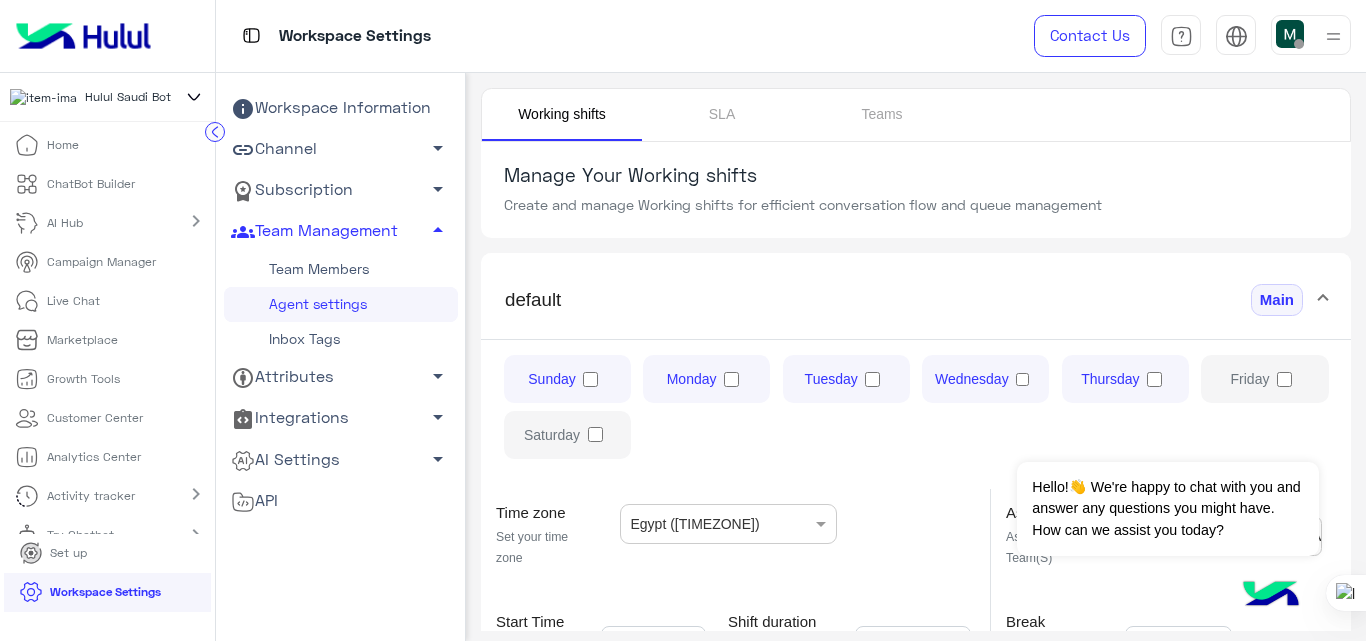 scroll, scrollTop: 0, scrollLeft: 0, axis: both 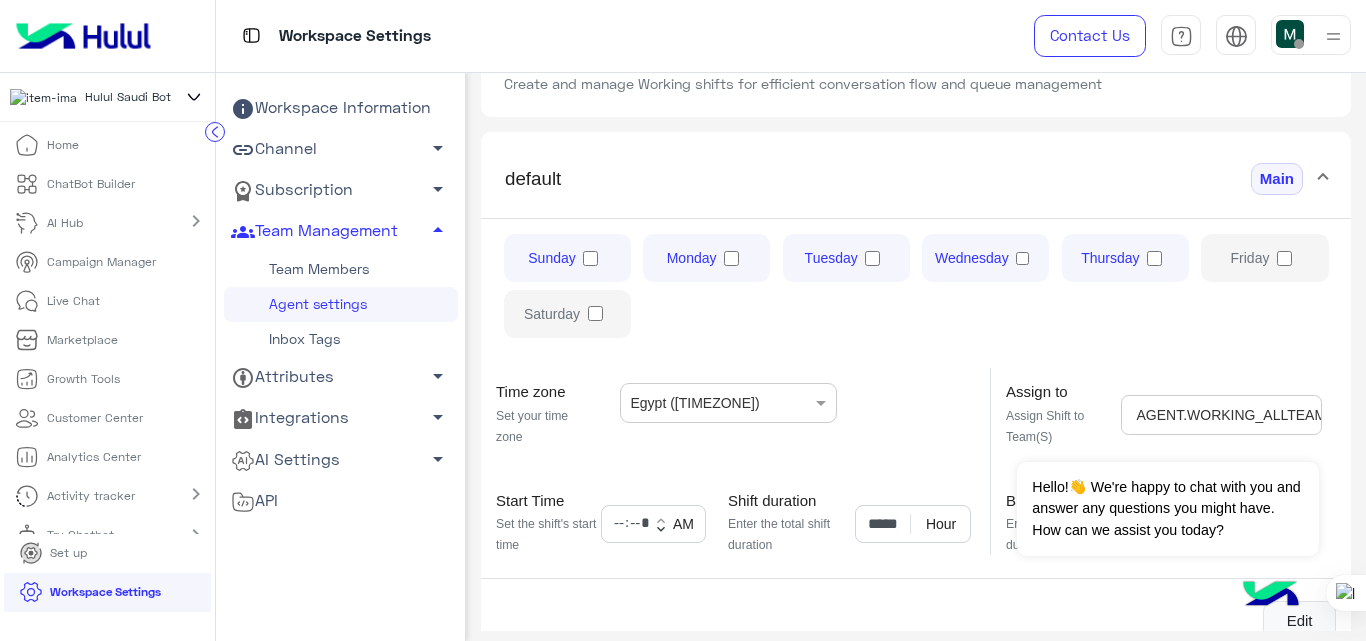 click on "ChatBot Builder" at bounding box center (91, 184) 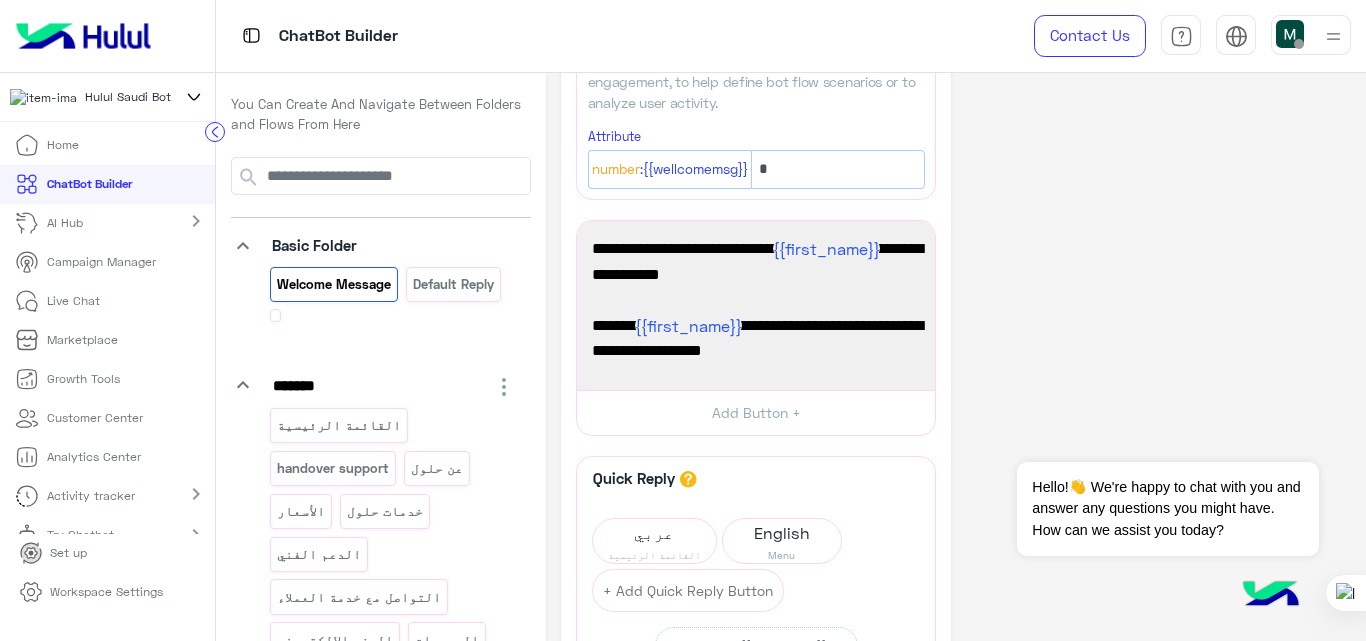 scroll, scrollTop: 115, scrollLeft: 0, axis: vertical 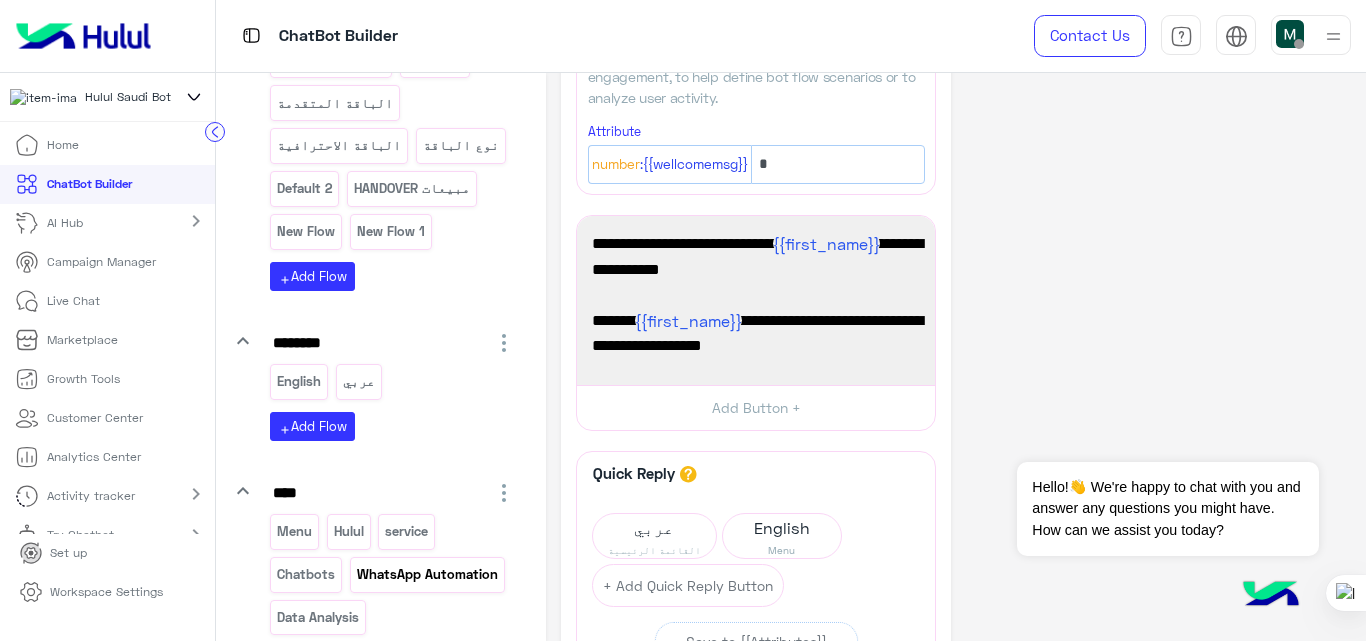 click on "WhatsApp Automation" at bounding box center [427, 574] 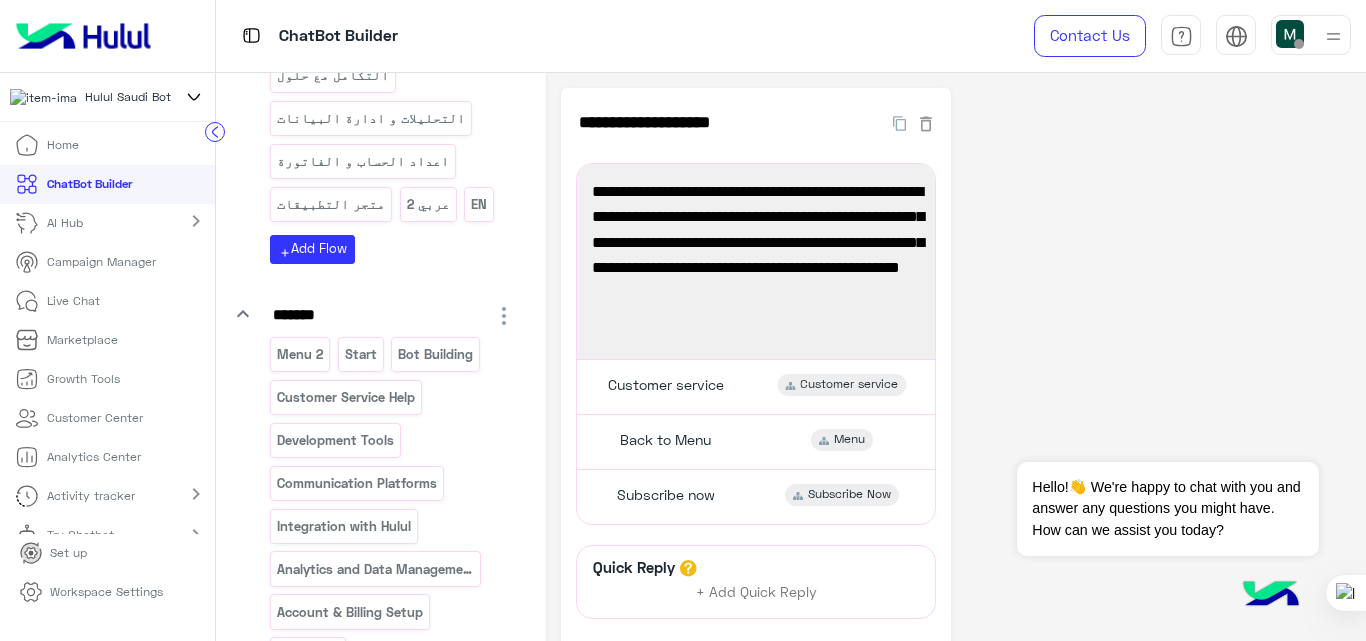 scroll, scrollTop: 2387, scrollLeft: 0, axis: vertical 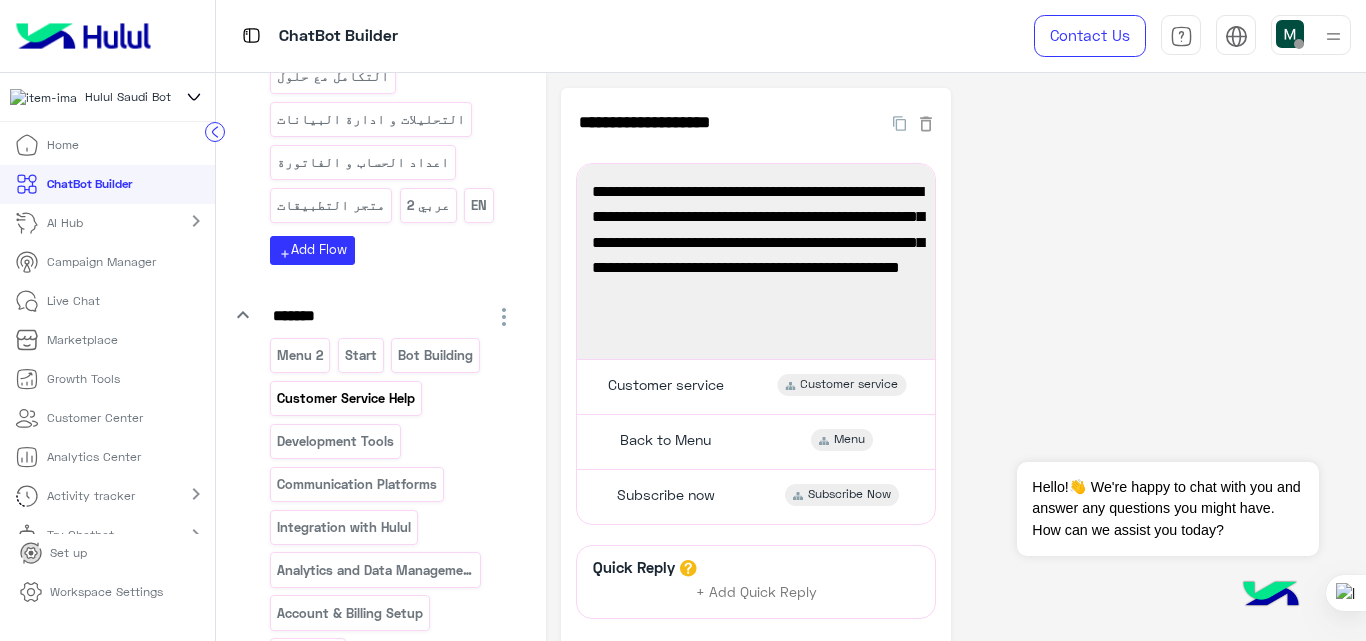 click on "Customer Service Help" at bounding box center [346, 398] 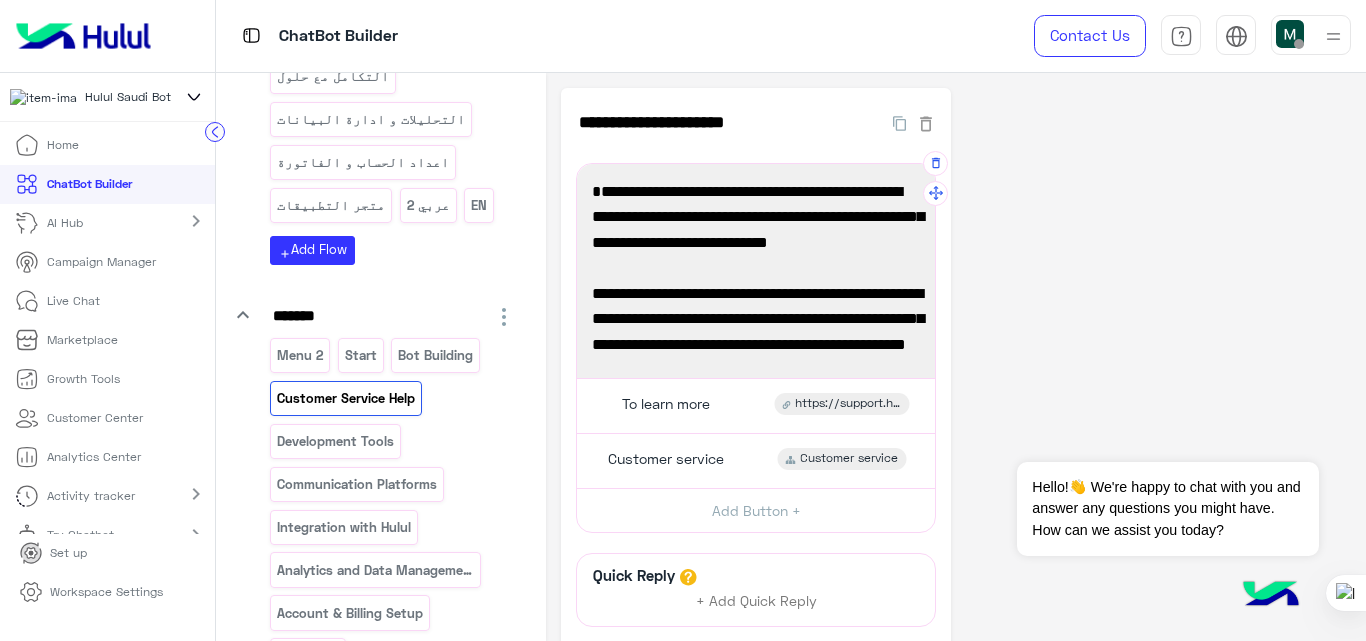 scroll, scrollTop: 146, scrollLeft: 0, axis: vertical 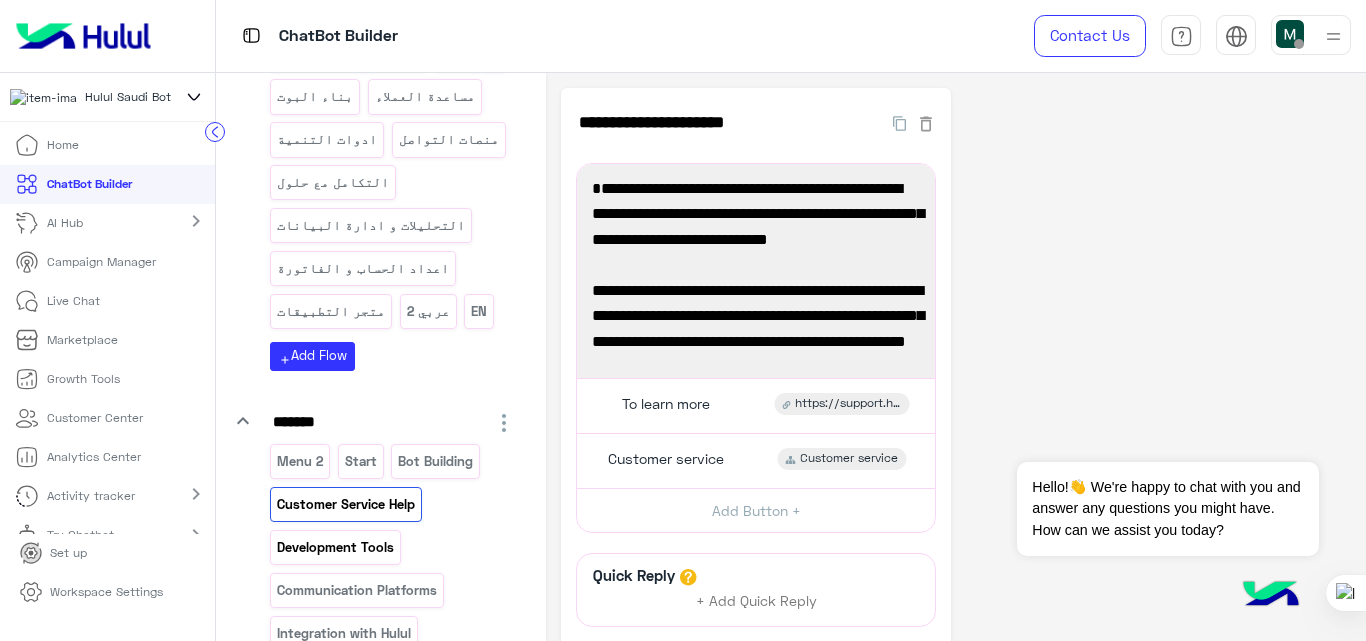 click on "Development Tools" at bounding box center [336, 547] 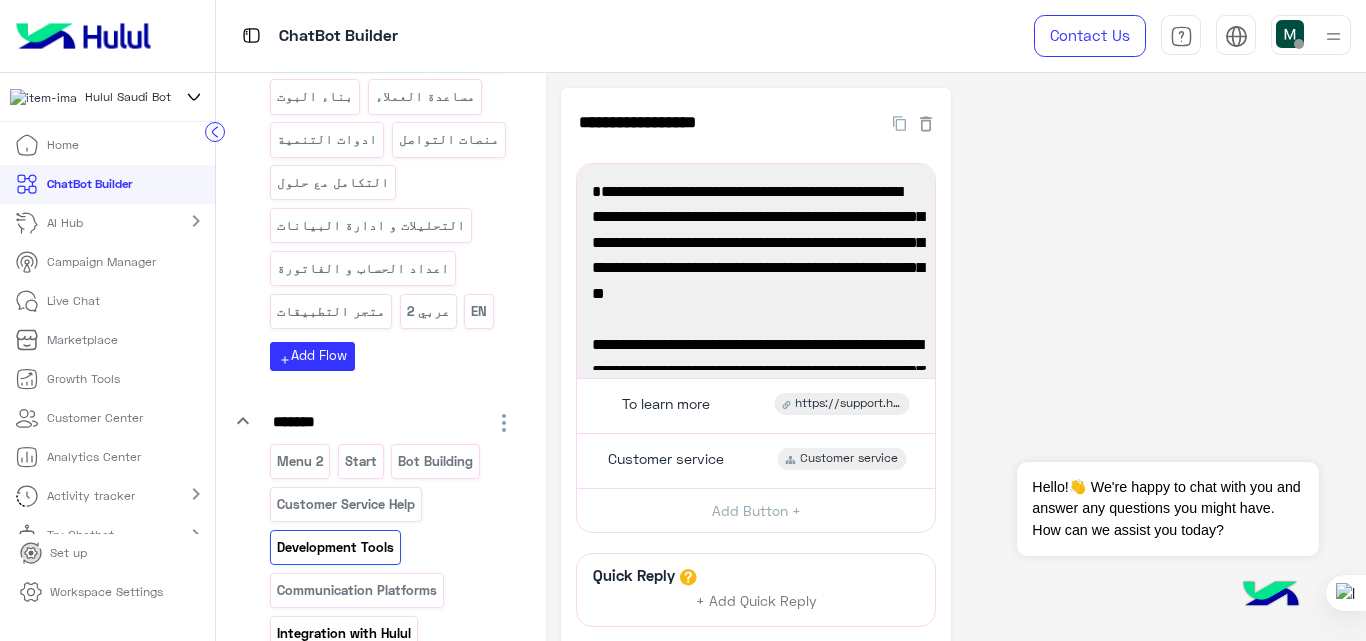 click on "Integration with Hulul" at bounding box center [344, 633] 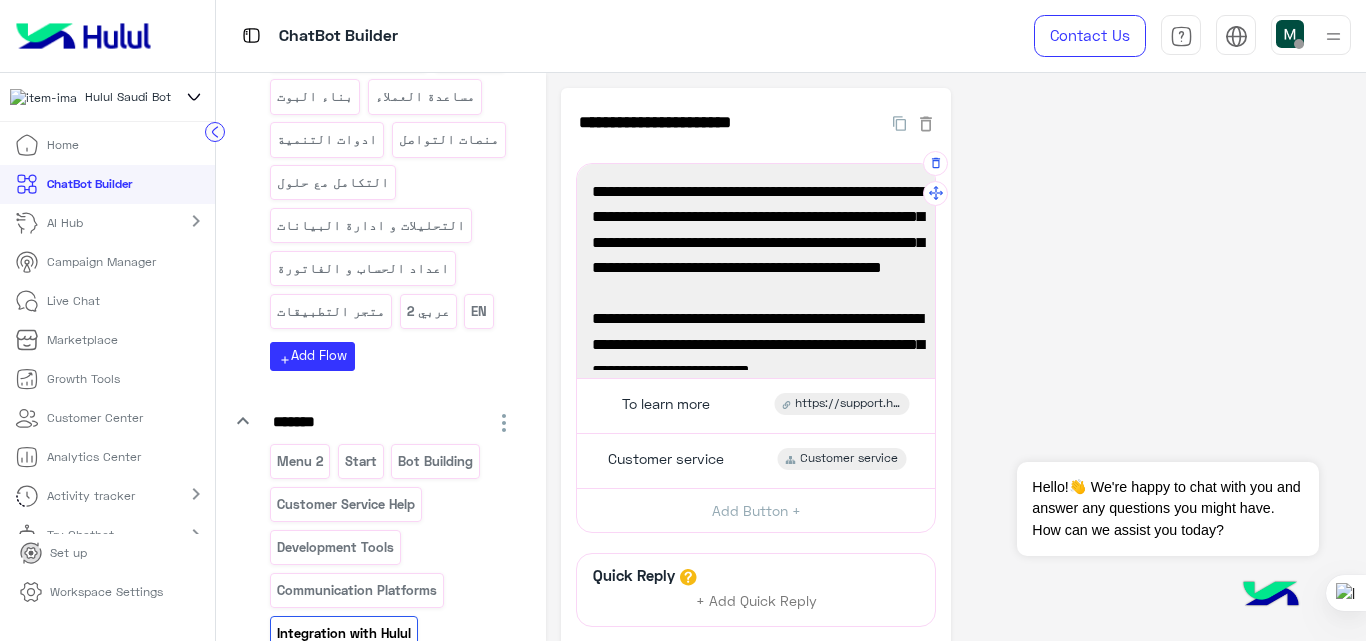 scroll, scrollTop: 131, scrollLeft: 0, axis: vertical 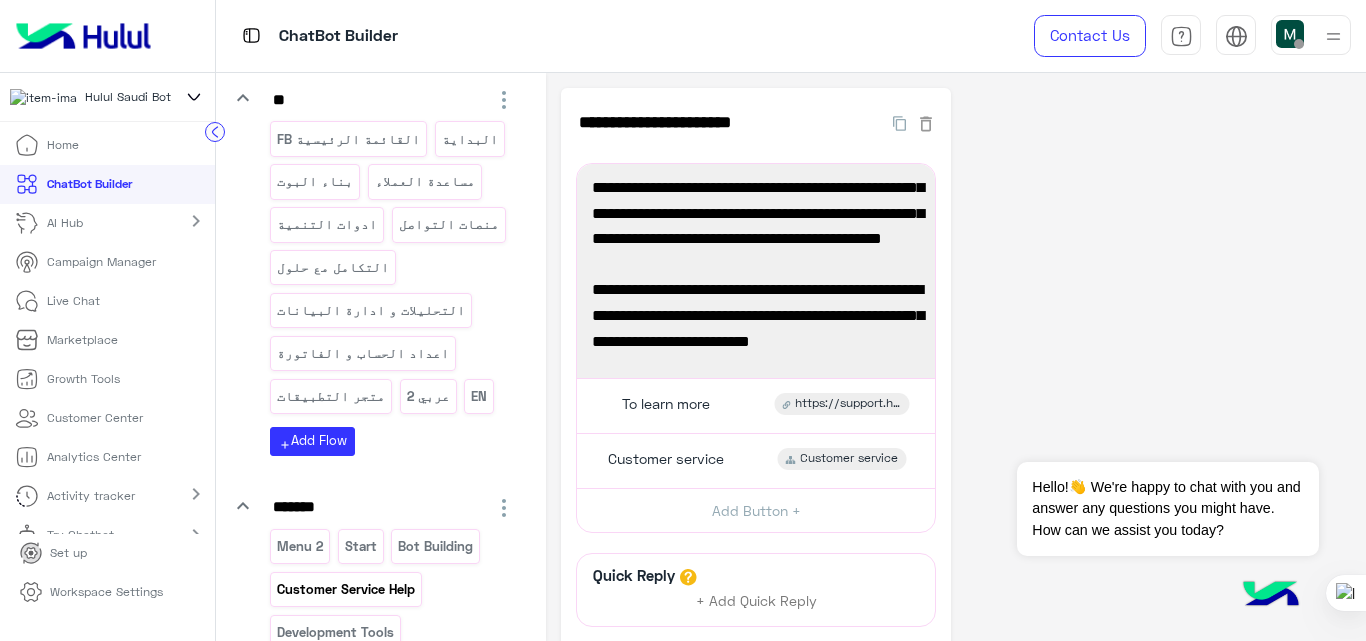 click on "Customer Service Help" at bounding box center (346, 589) 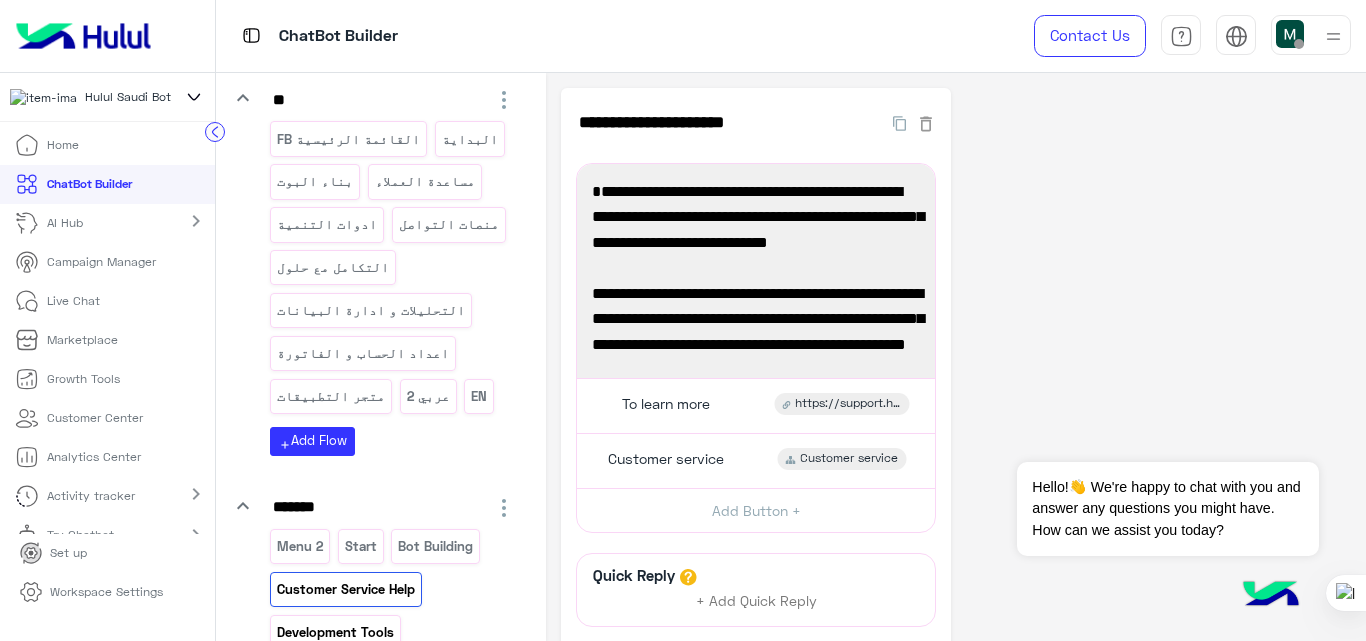 click on "Development Tools" at bounding box center [336, 632] 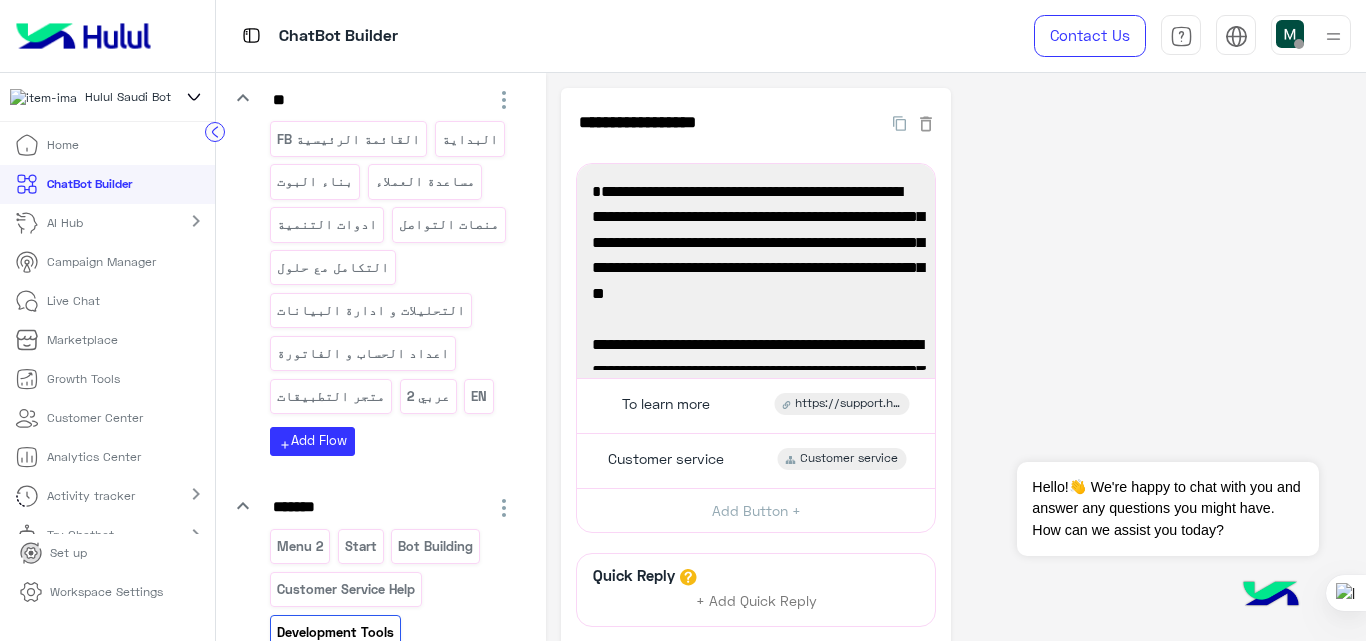 click on "Communication Platforms" at bounding box center [357, 675] 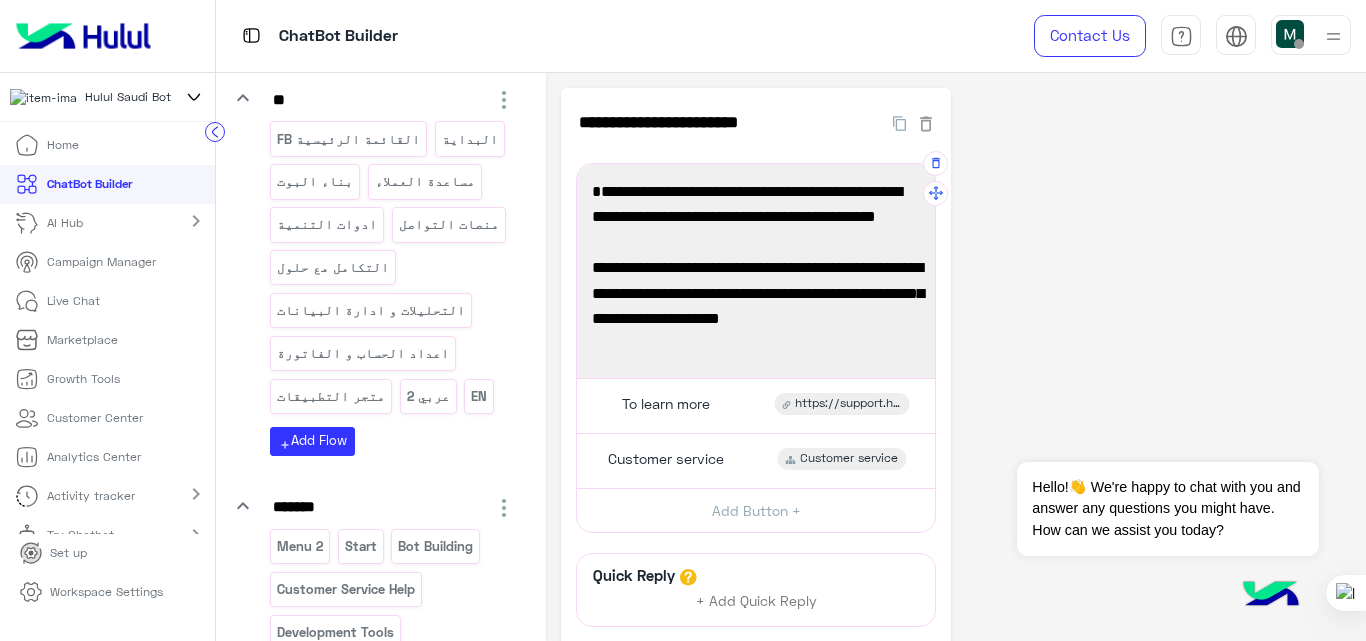 scroll, scrollTop: 156, scrollLeft: 0, axis: vertical 